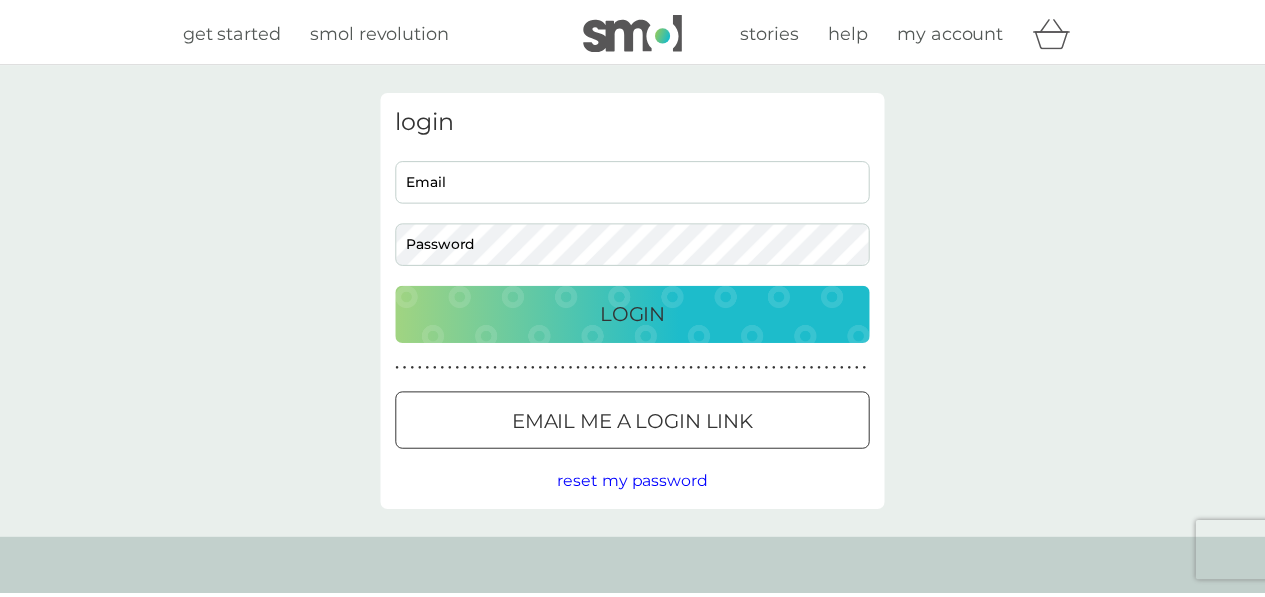 scroll, scrollTop: 0, scrollLeft: 0, axis: both 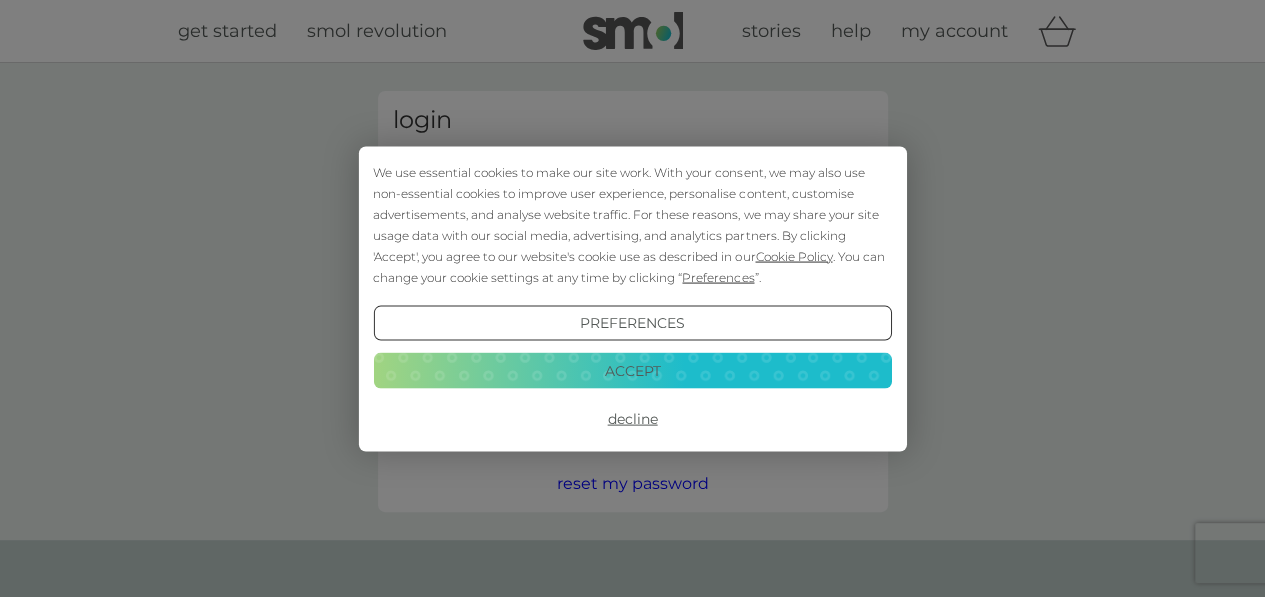 click on "Accept" at bounding box center (632, 371) 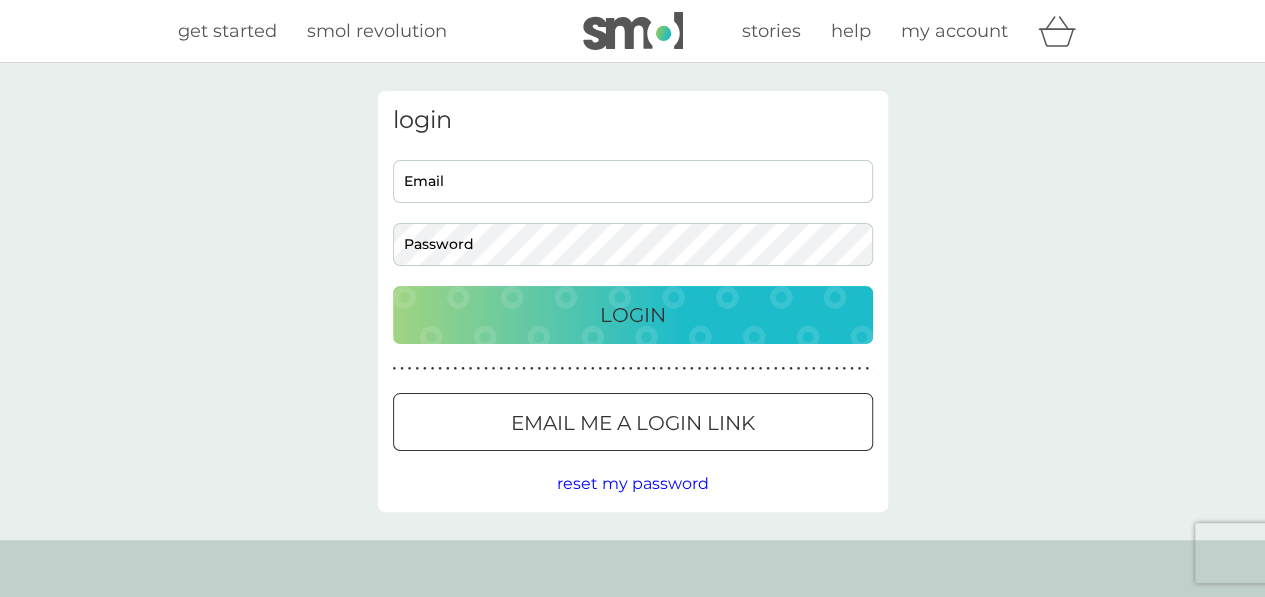 scroll, scrollTop: 0, scrollLeft: 0, axis: both 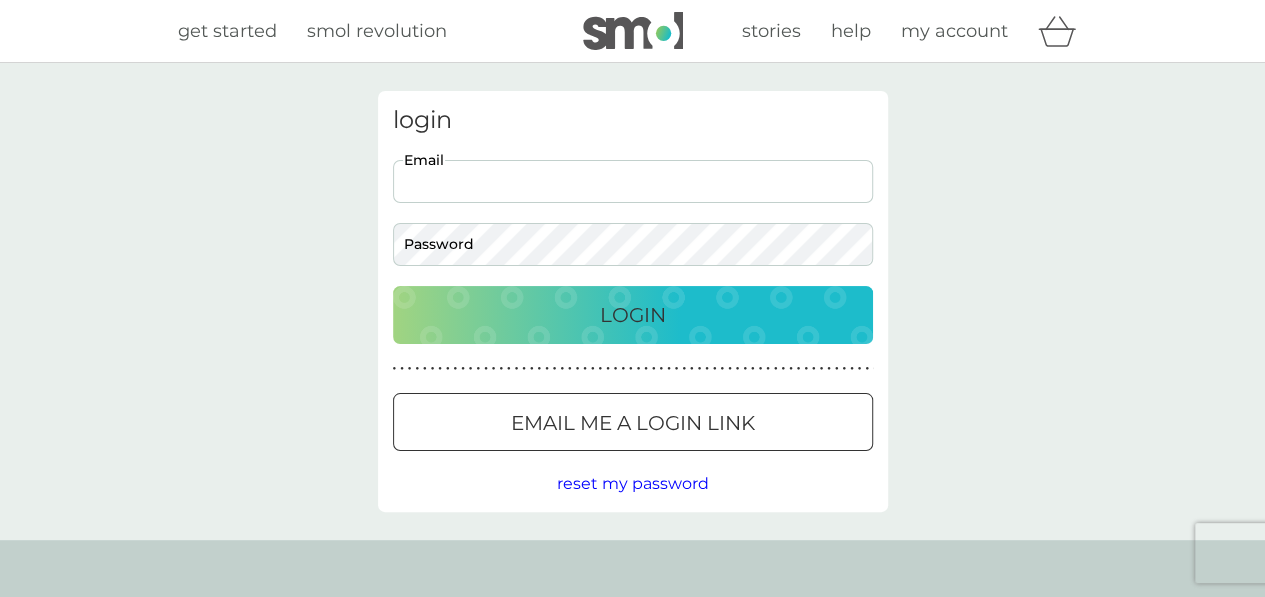 click on "Email" at bounding box center (633, 181) 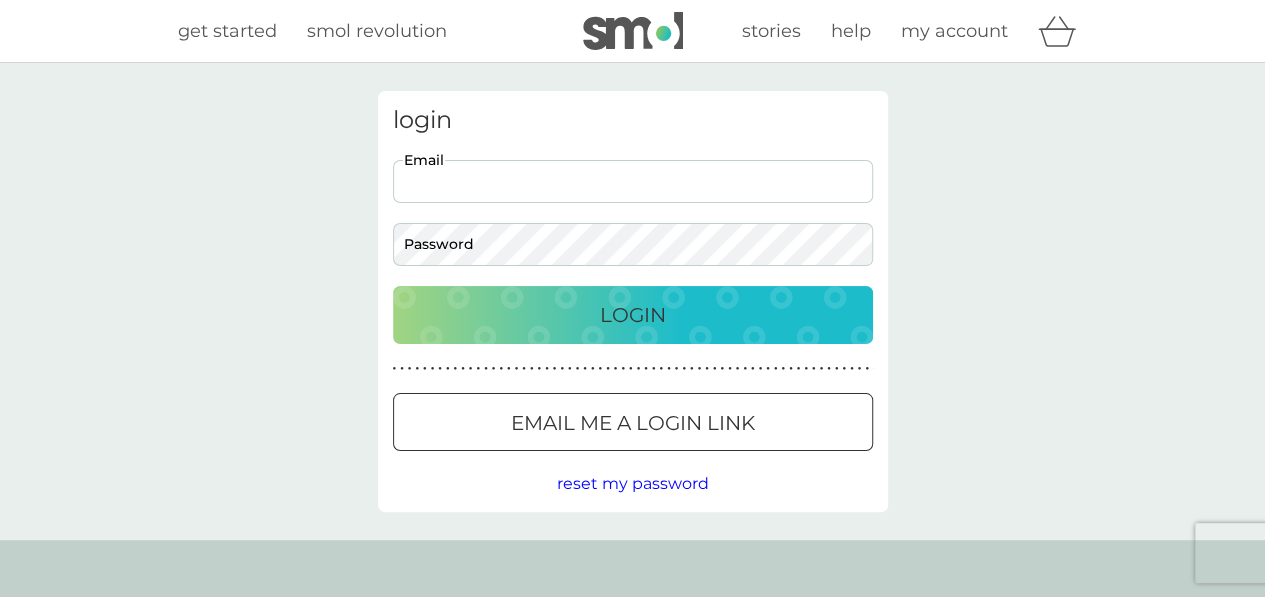 type on "eilidhmckenzie33@gmail.com" 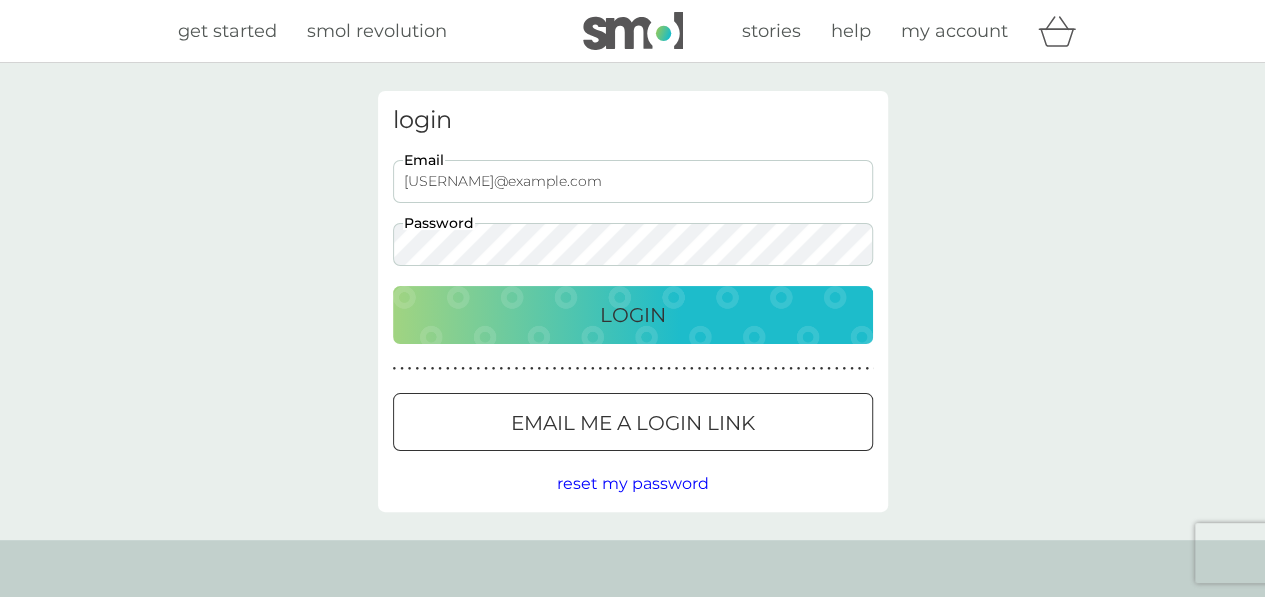 click on "Login" at bounding box center [633, 315] 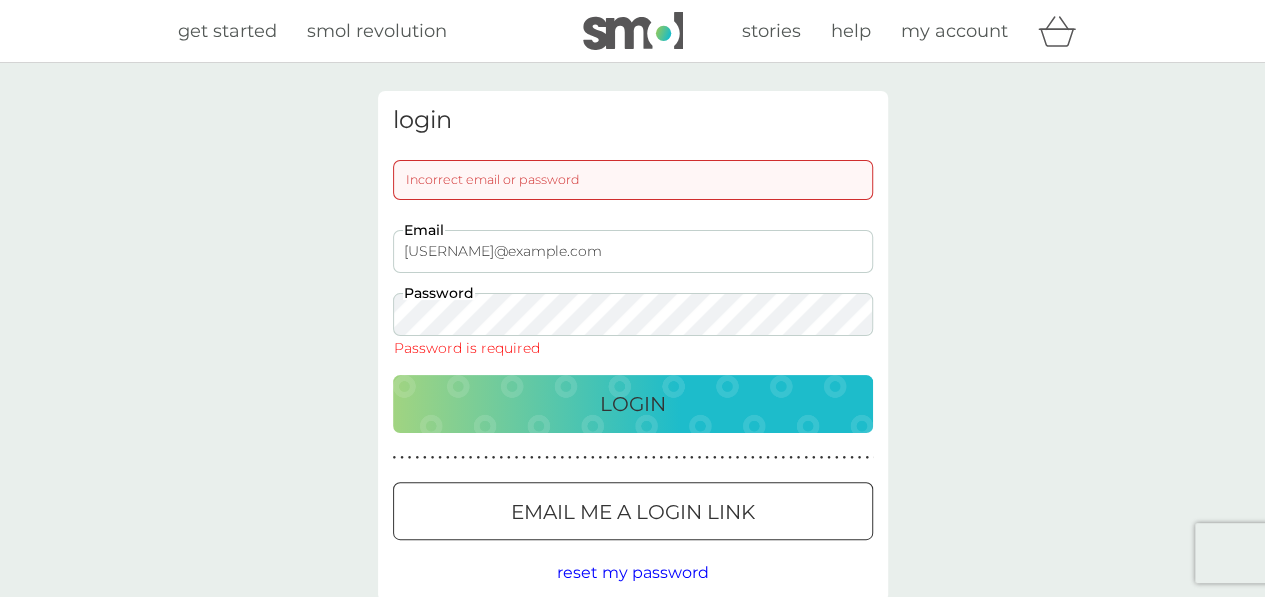 click on "Email me a login link" at bounding box center (633, 512) 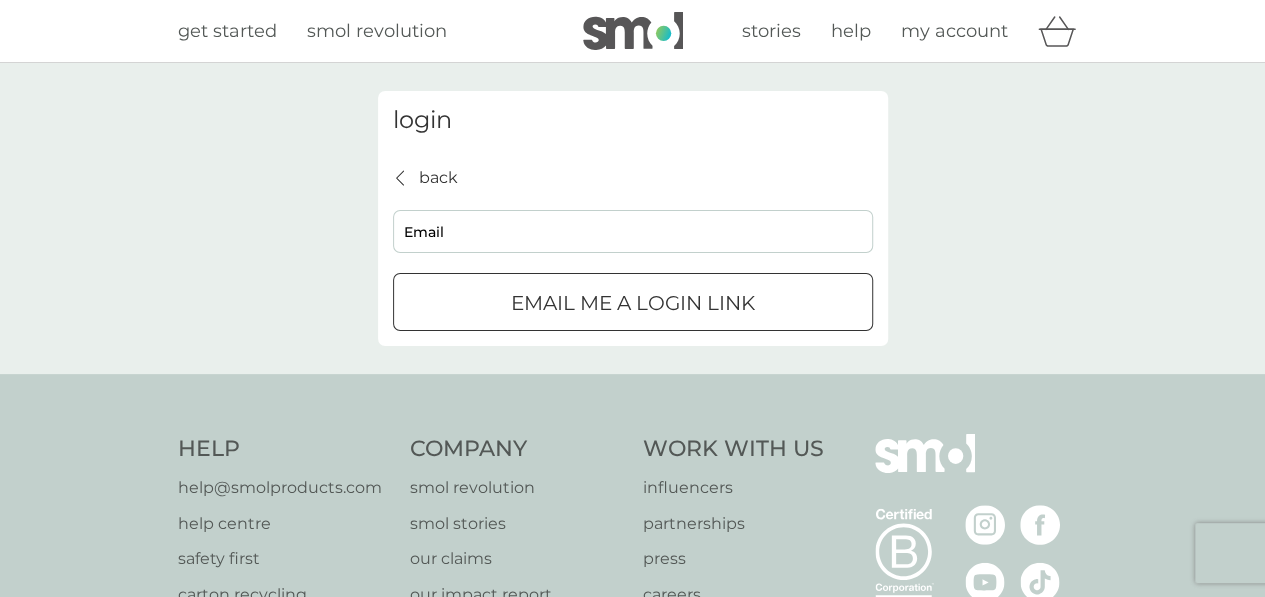 click on "Email" at bounding box center [633, 231] 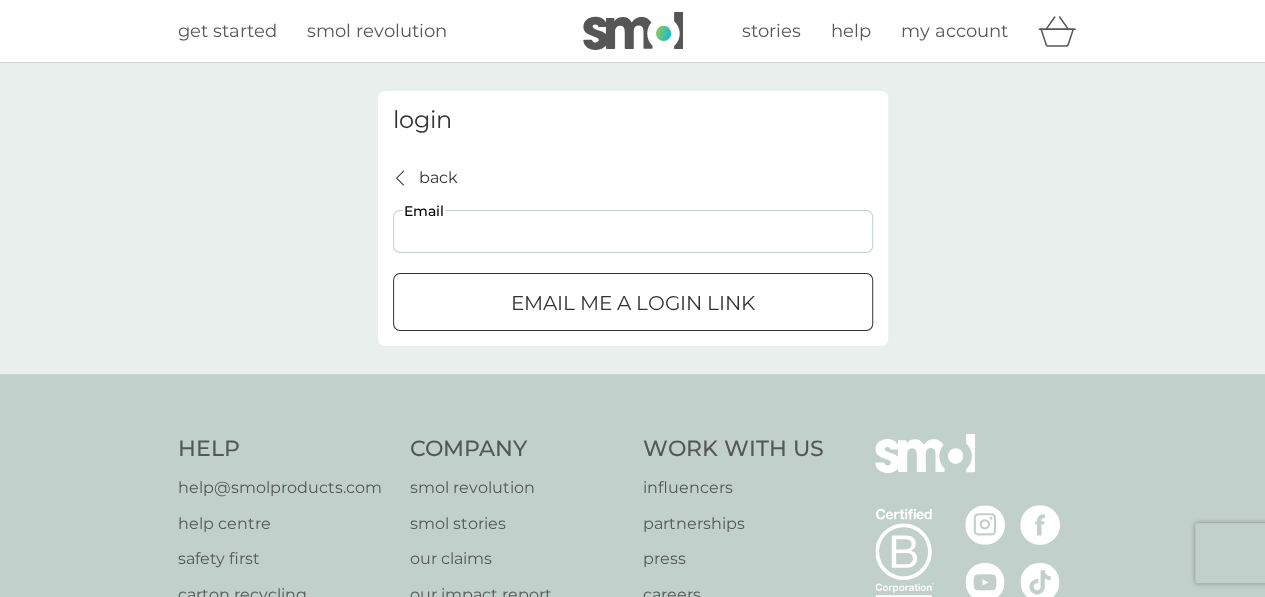 type on "eilidhmckenzie33@gmail.com" 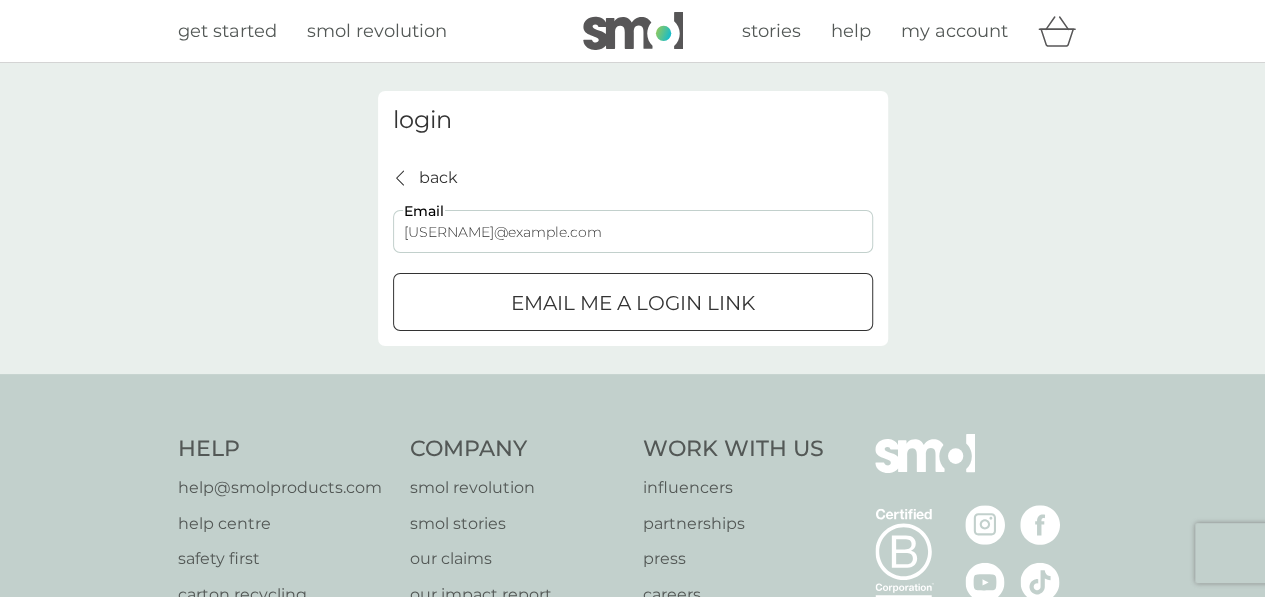 click on "Email me a login link" at bounding box center [633, 303] 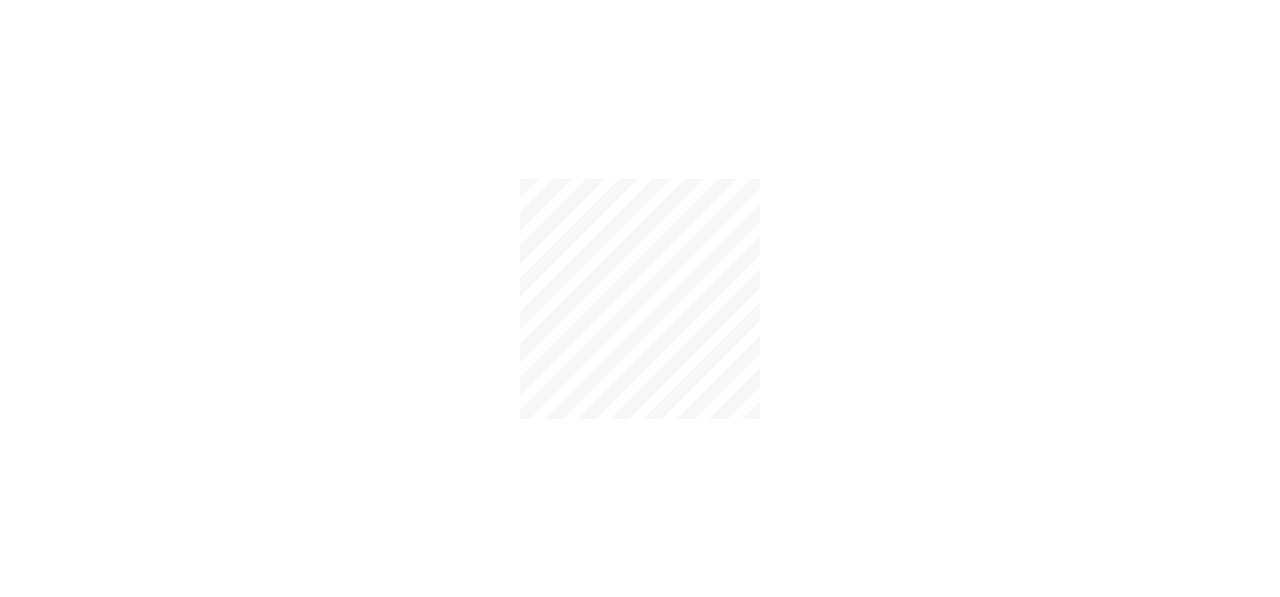 scroll, scrollTop: 0, scrollLeft: 0, axis: both 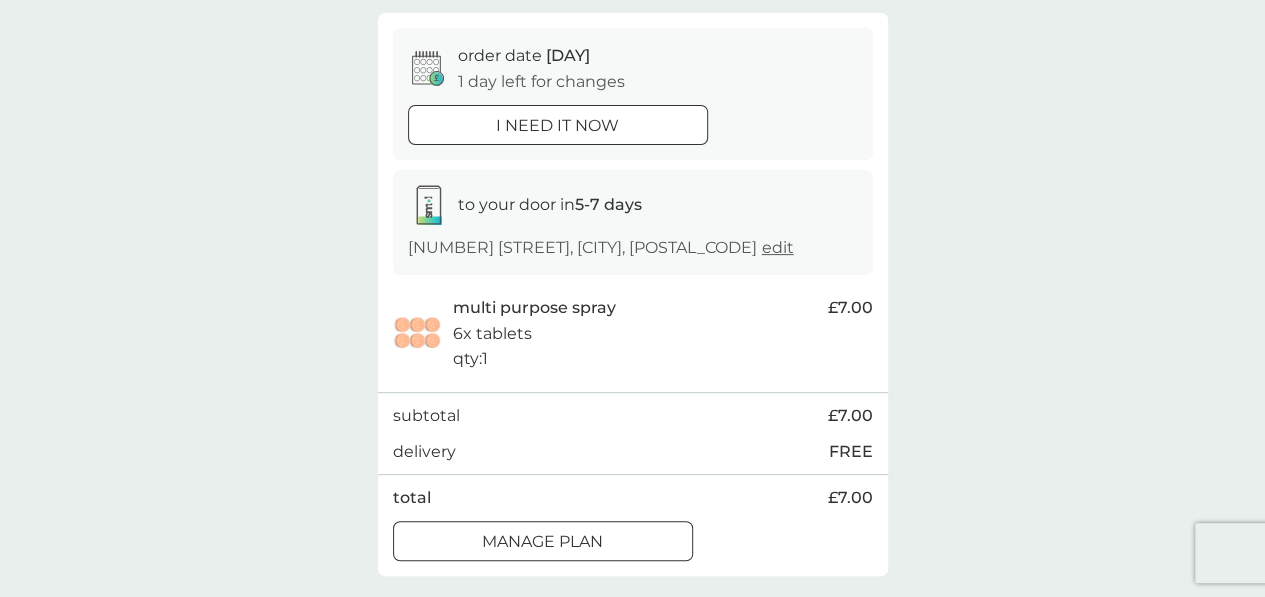 click on "Manage plan" at bounding box center [542, 542] 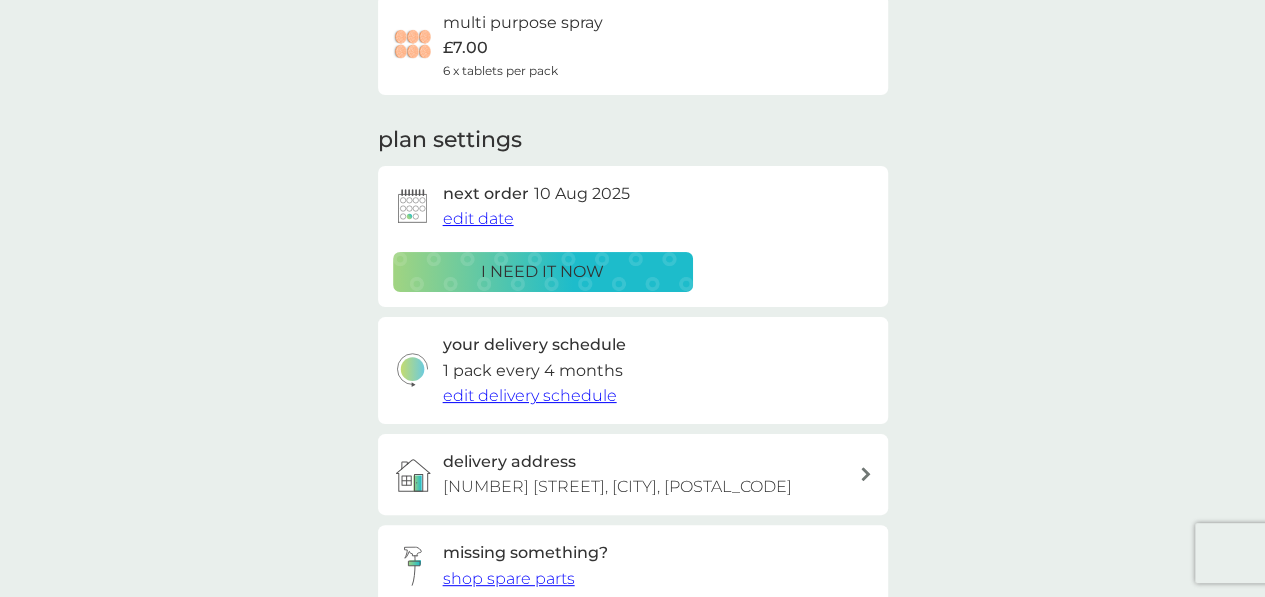 scroll, scrollTop: 0, scrollLeft: 0, axis: both 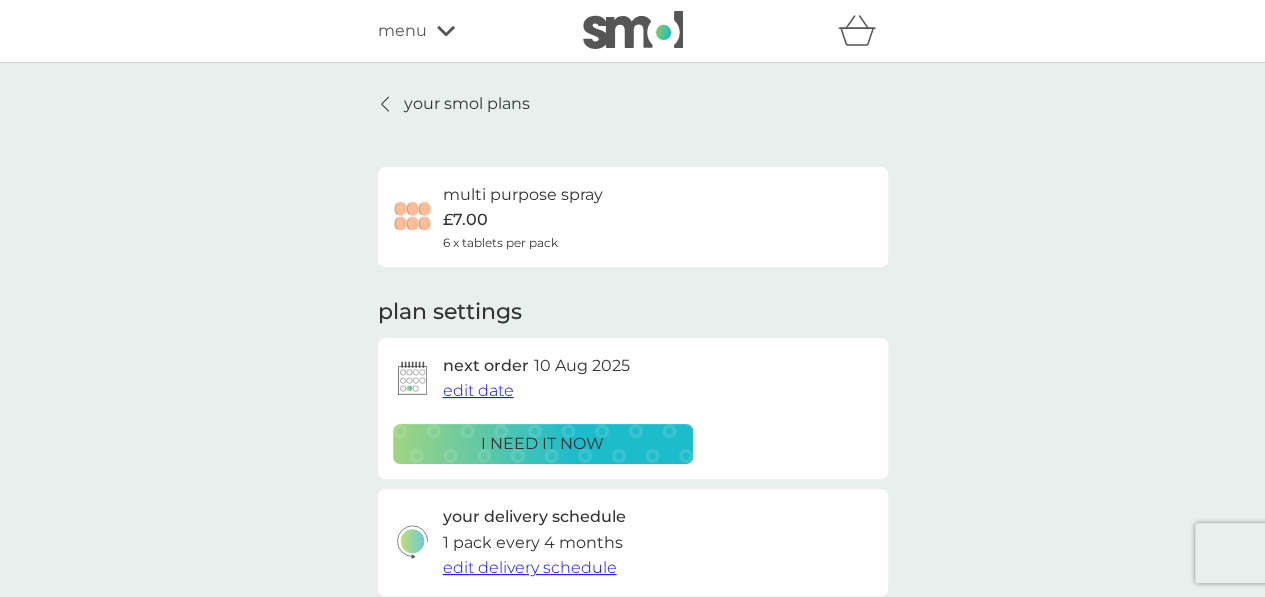 click on "£7.00" at bounding box center [465, 220] 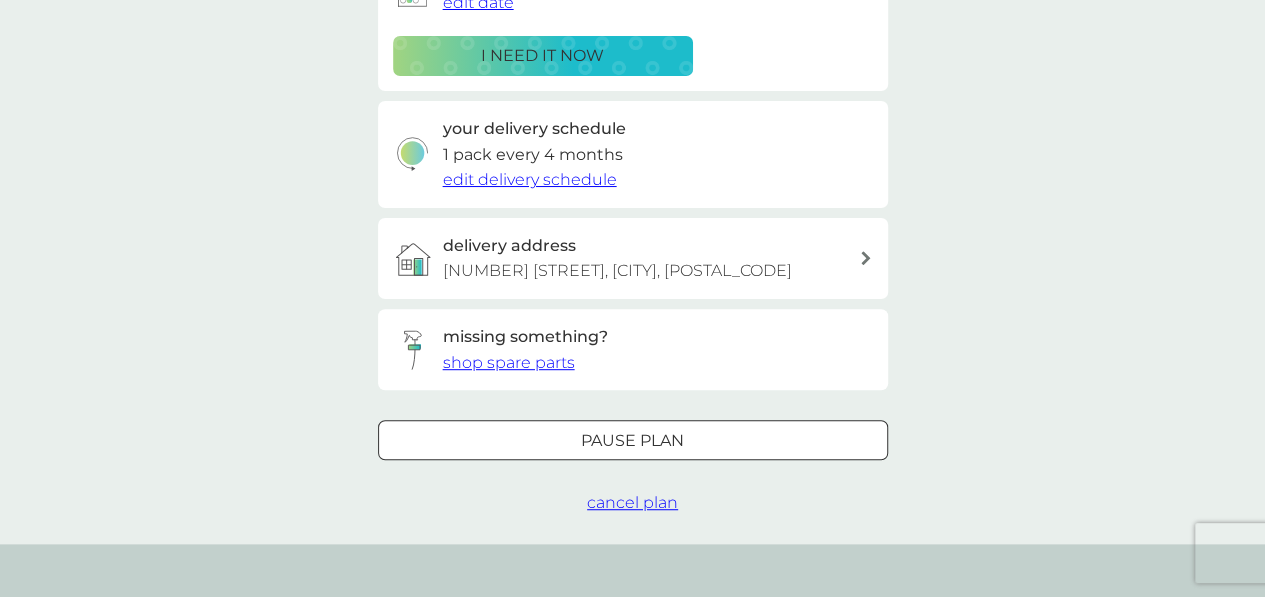 scroll, scrollTop: 390, scrollLeft: 0, axis: vertical 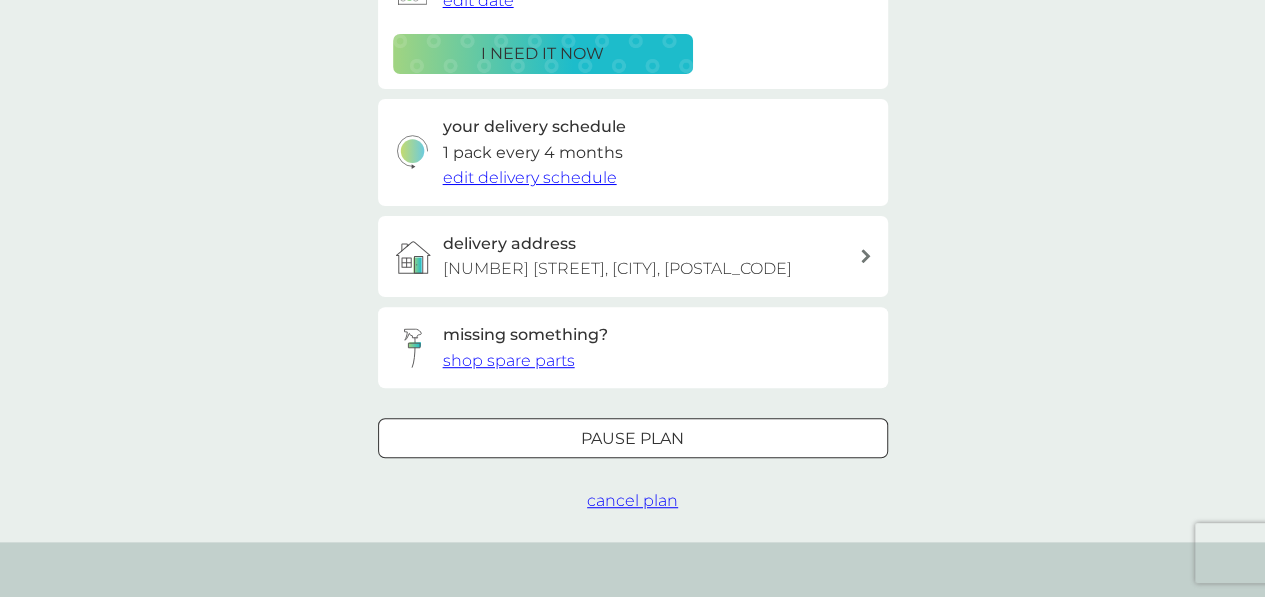 click on "shop spare parts" at bounding box center [509, 360] 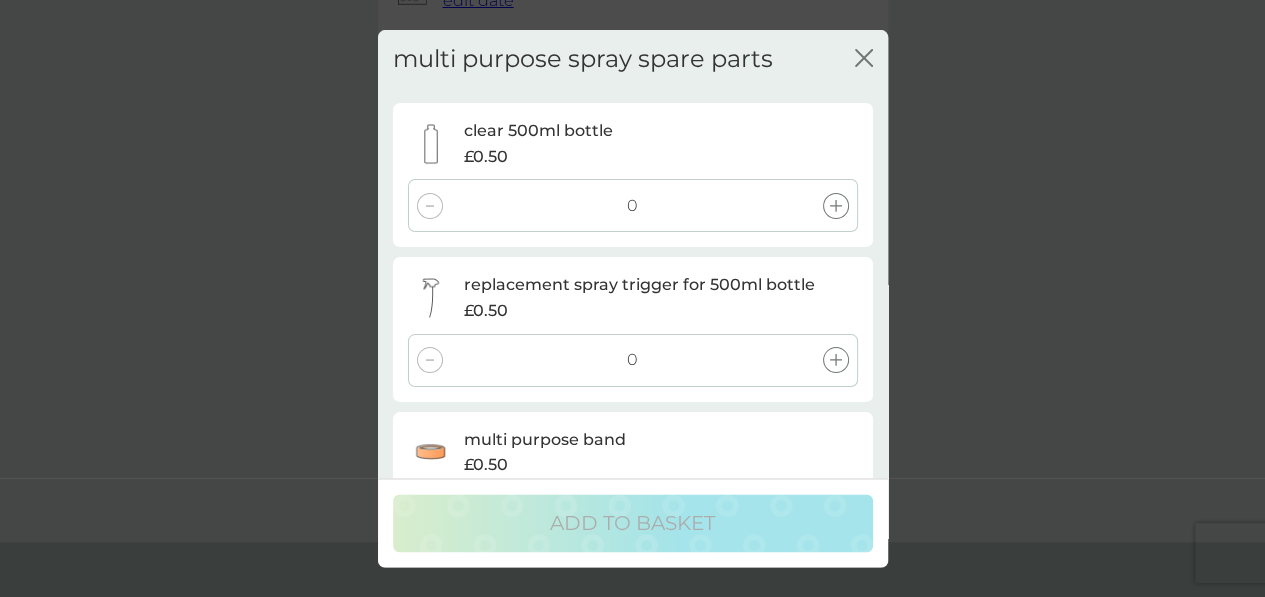 click 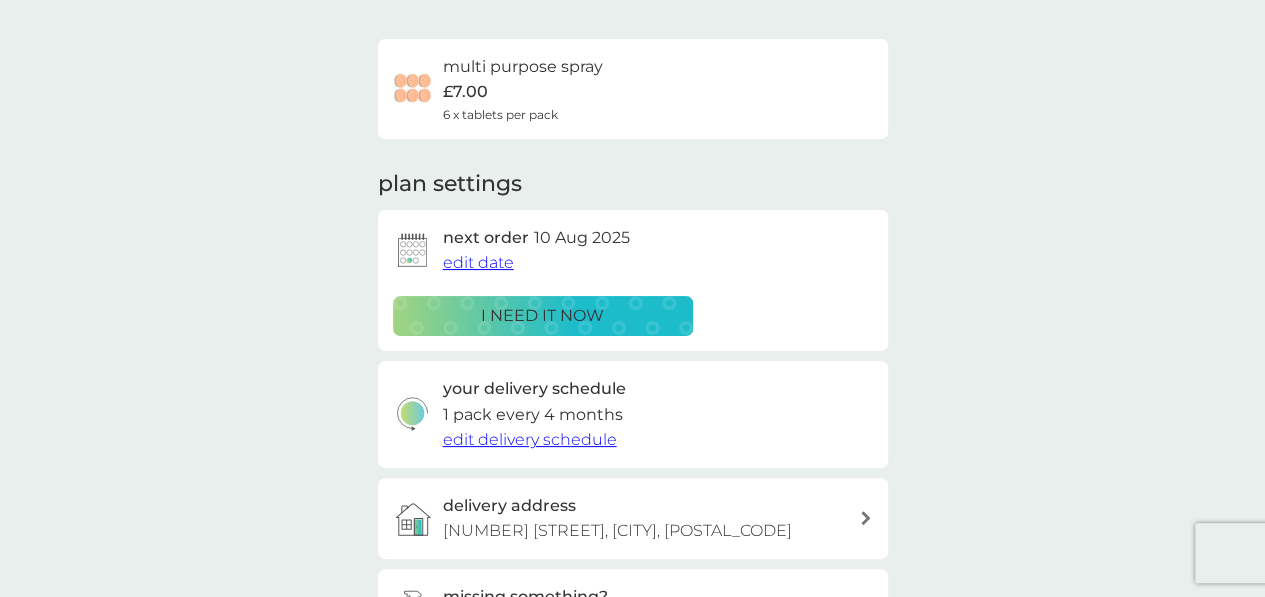 scroll, scrollTop: 133, scrollLeft: 0, axis: vertical 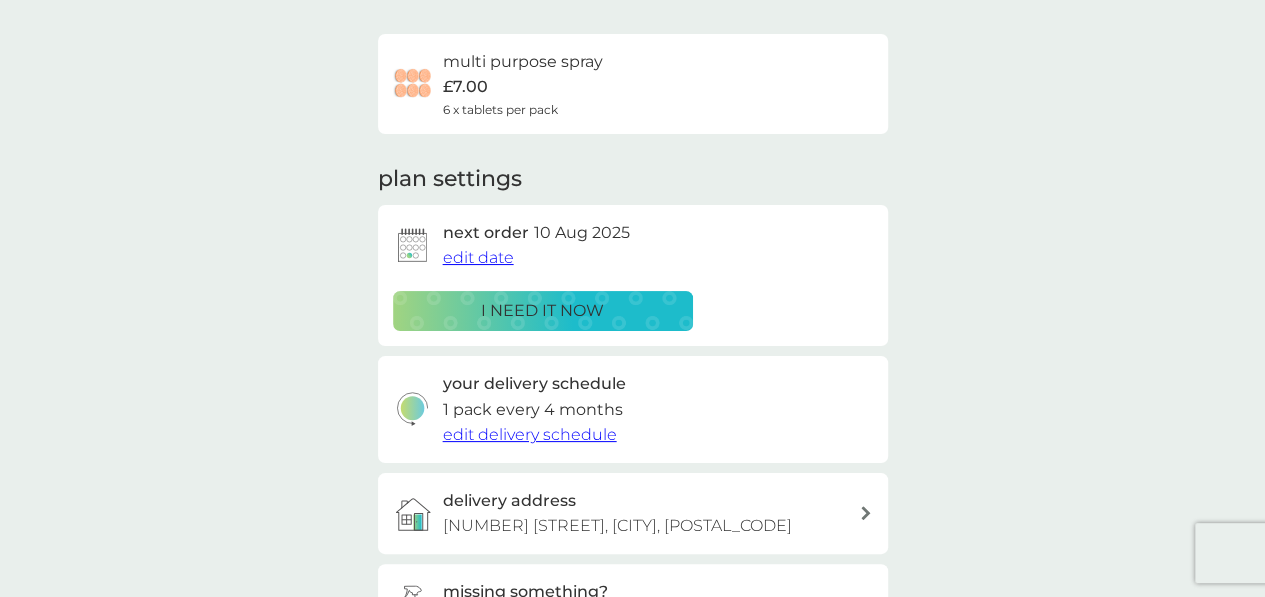 click on "edit date" at bounding box center [478, 257] 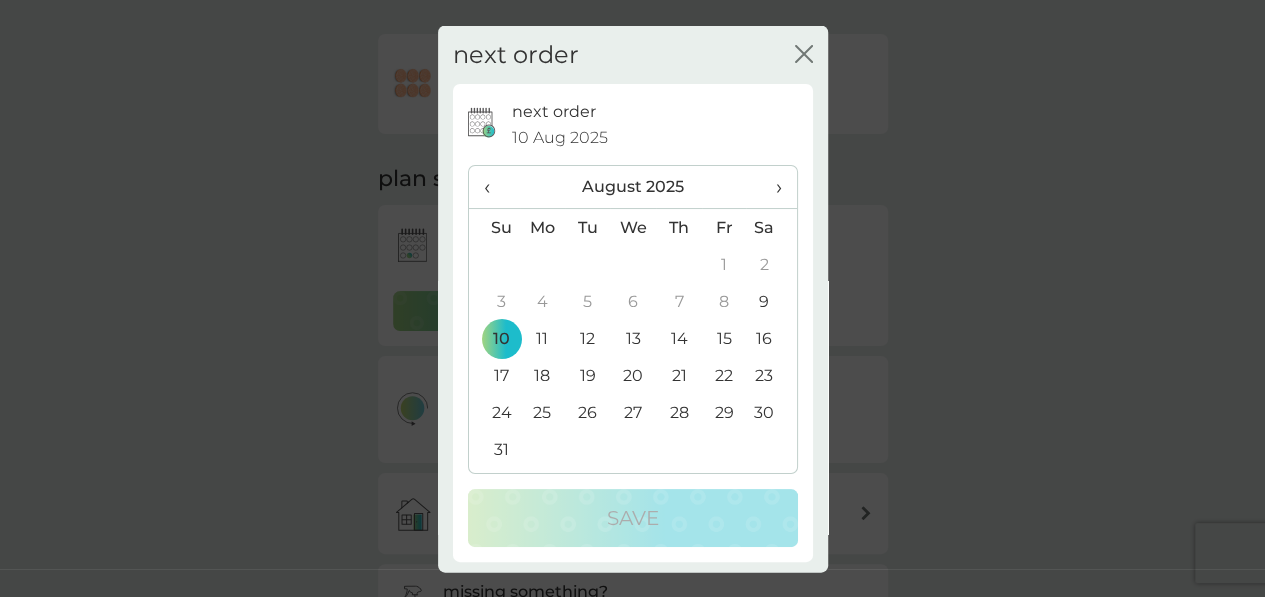 click on "›" at bounding box center (771, 187) 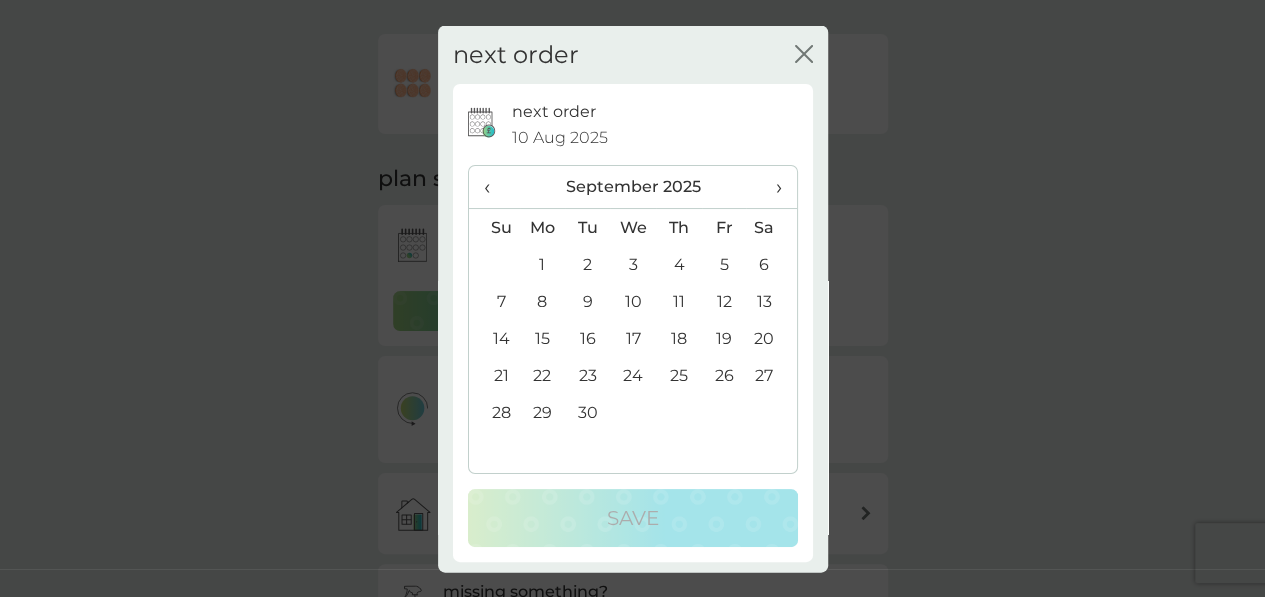 click on "14" at bounding box center (494, 338) 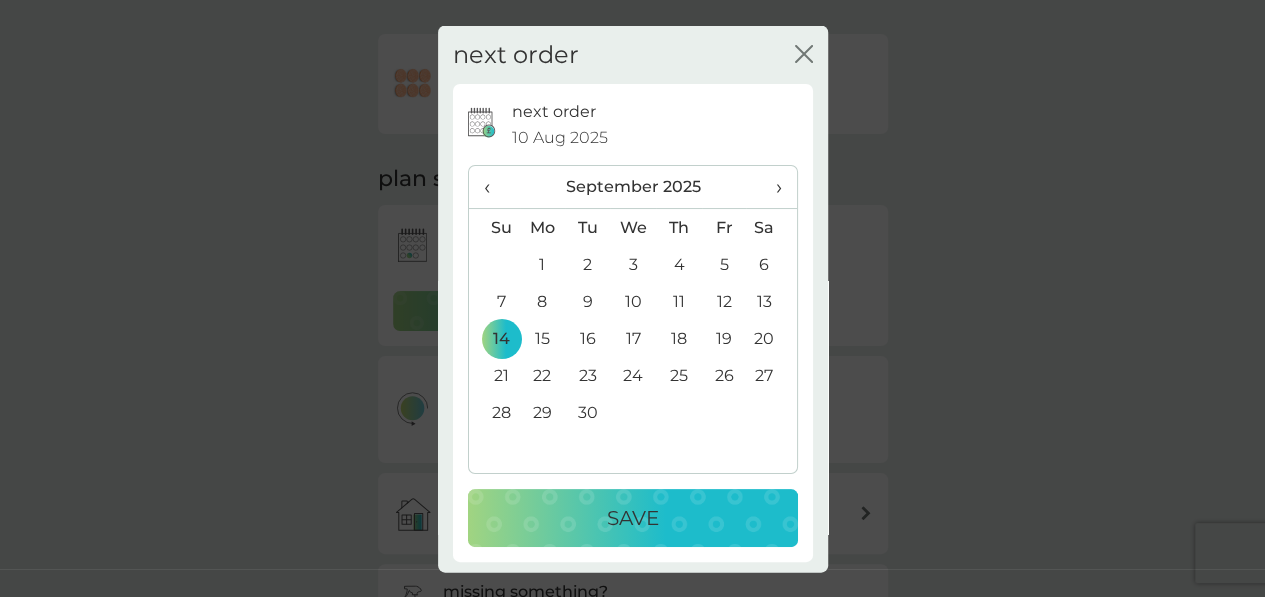 click on "Save" at bounding box center (633, 518) 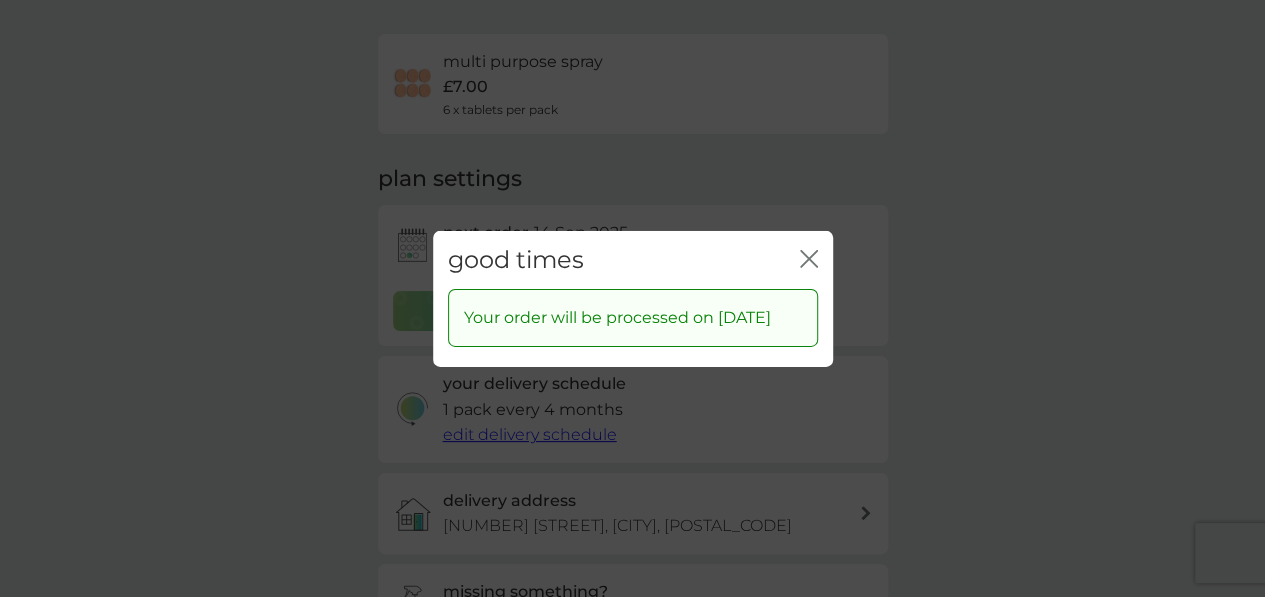 click on "close" 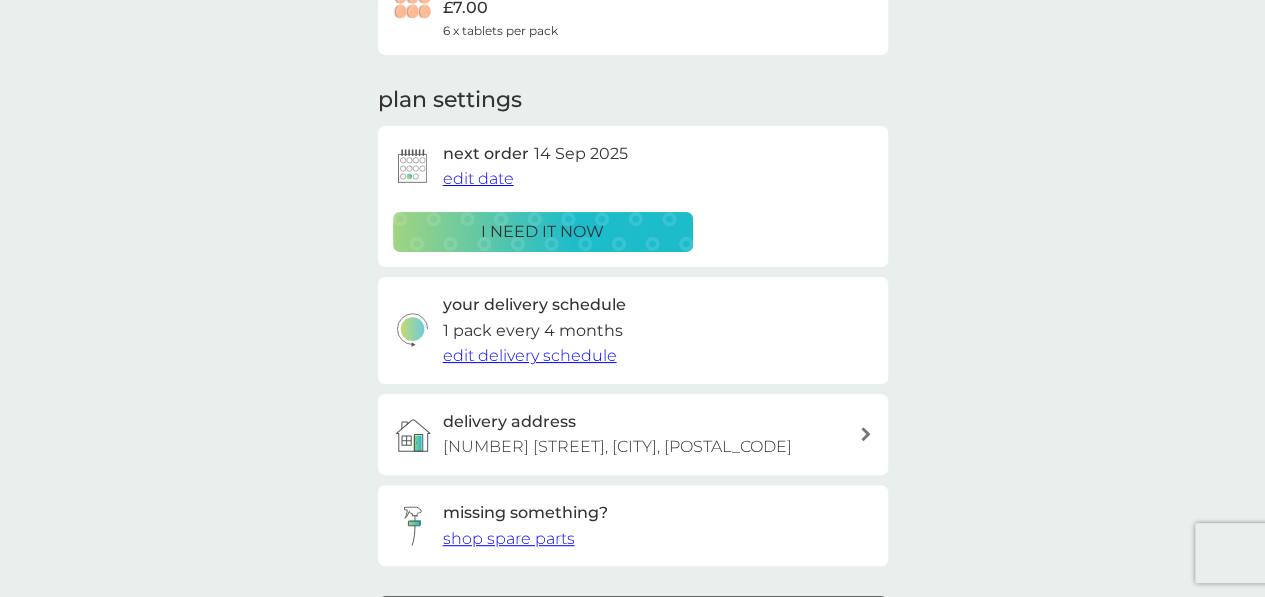 scroll, scrollTop: 206, scrollLeft: 0, axis: vertical 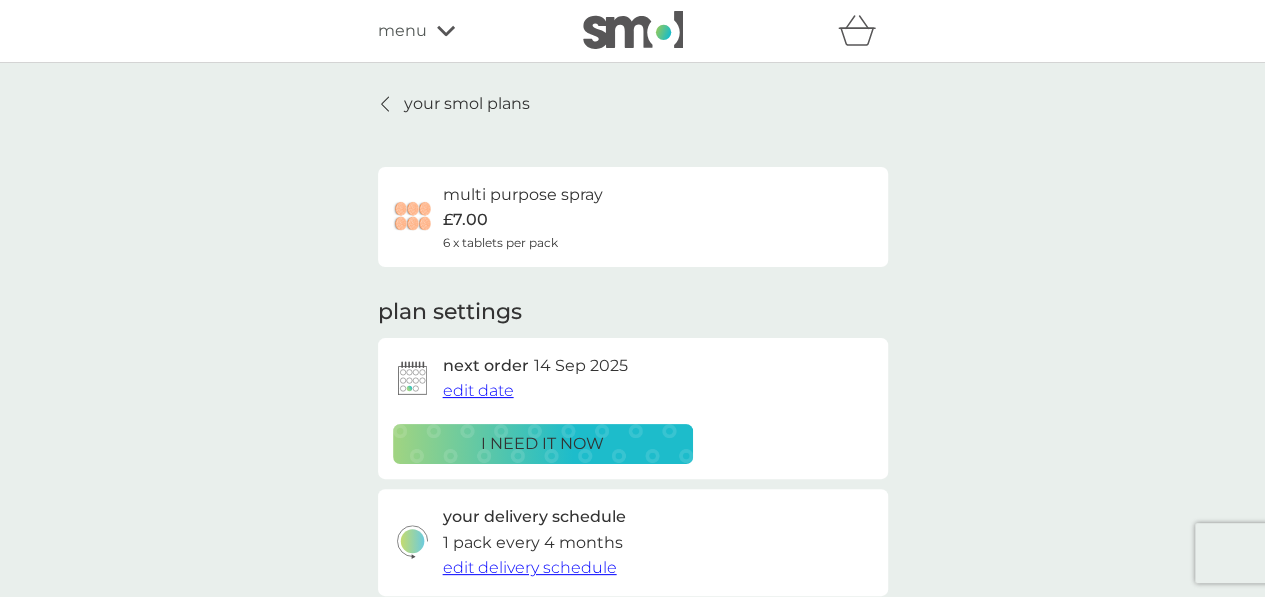 click 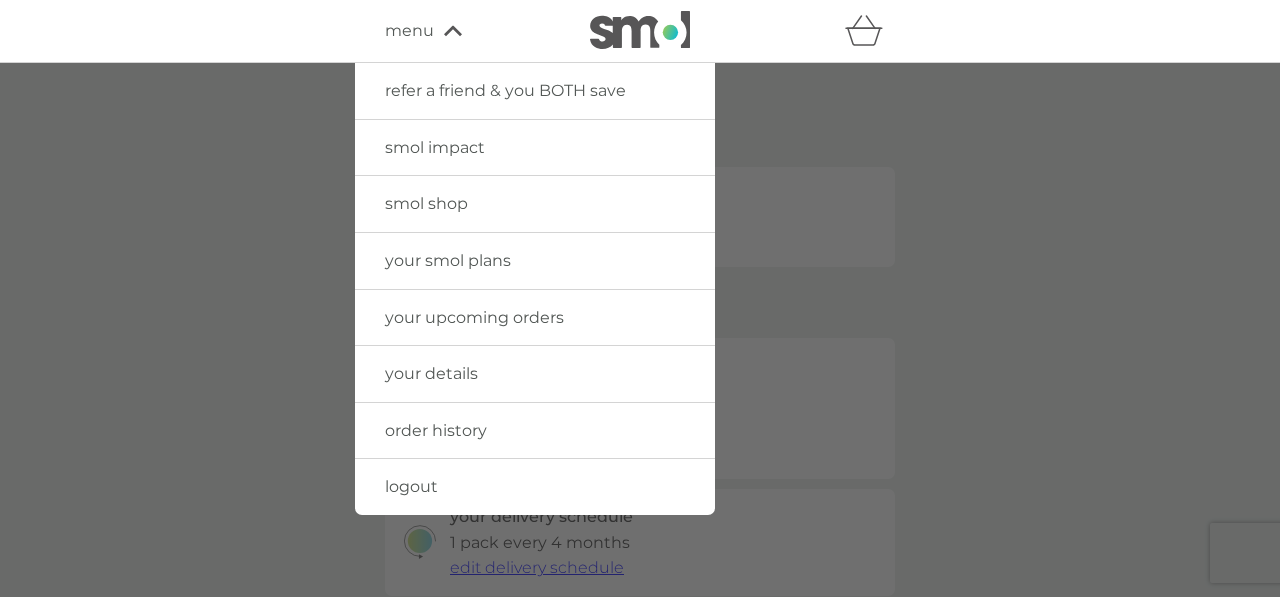 click on "smol shop" at bounding box center (426, 203) 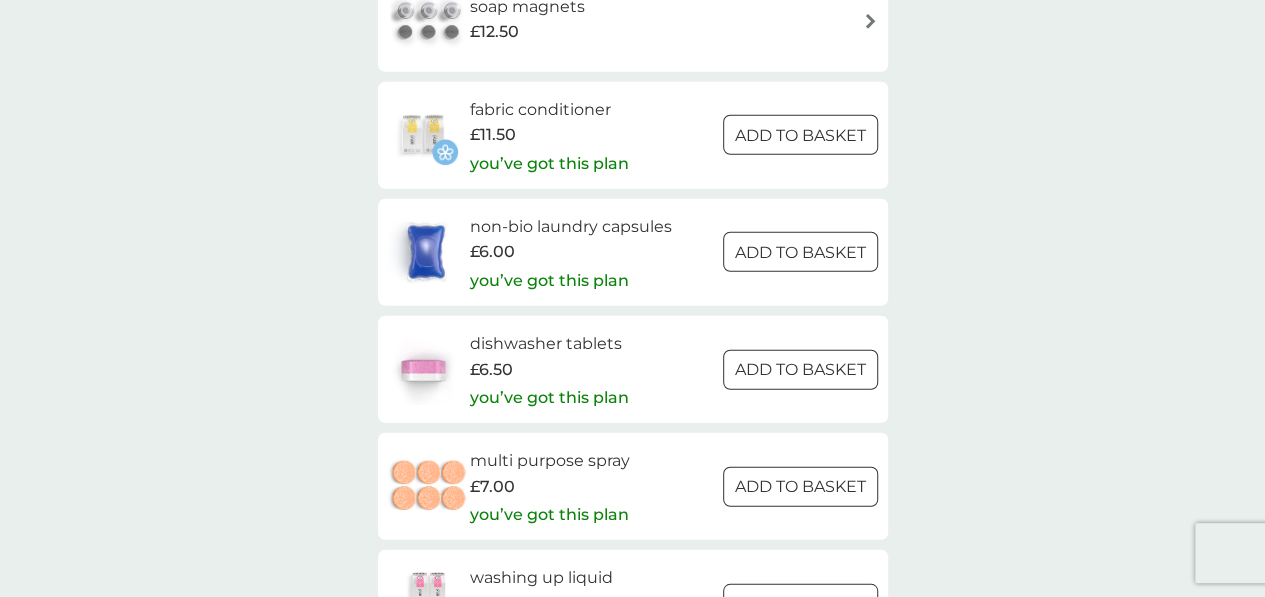scroll, scrollTop: 2622, scrollLeft: 0, axis: vertical 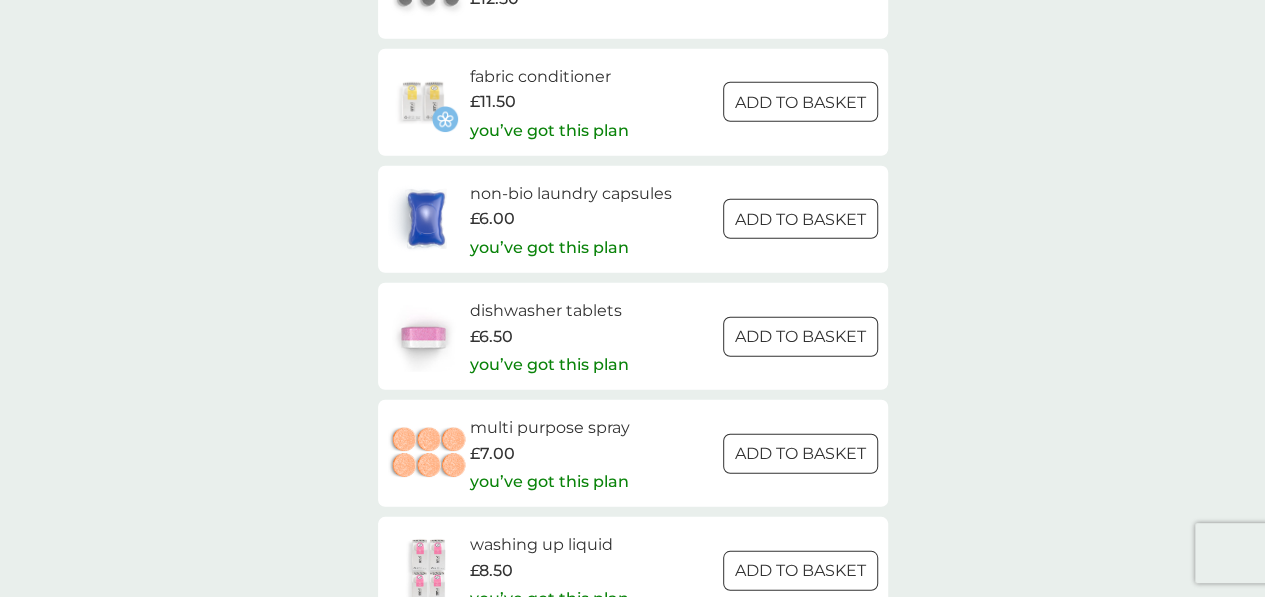 click at bounding box center (800, 219) 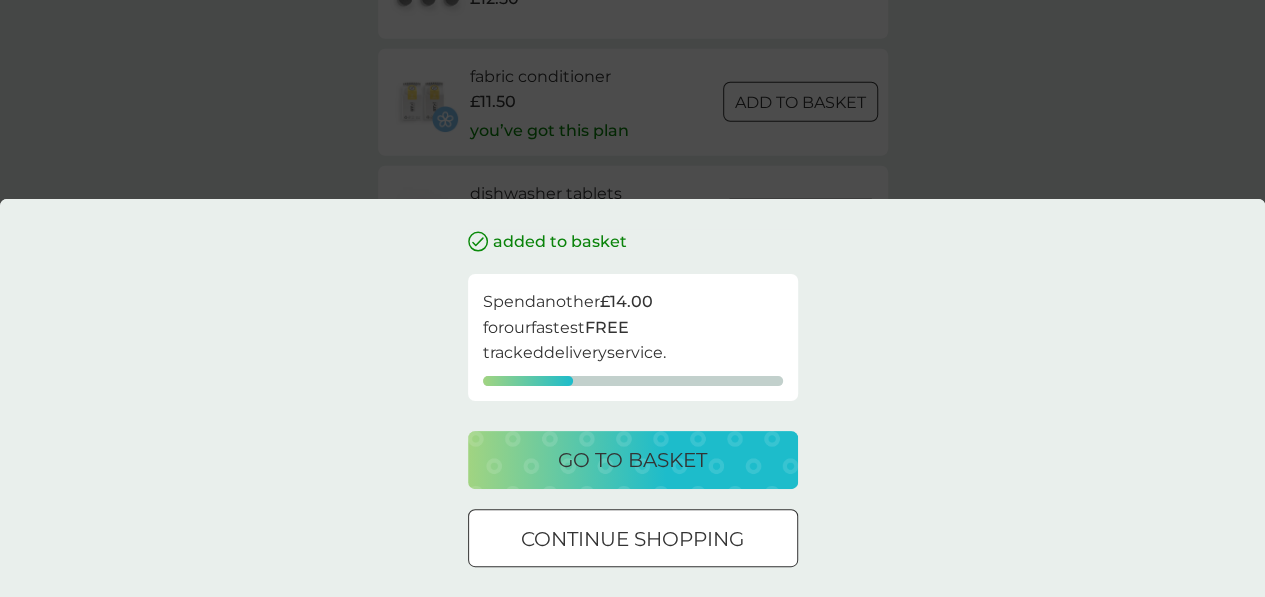 click at bounding box center [633, 539] 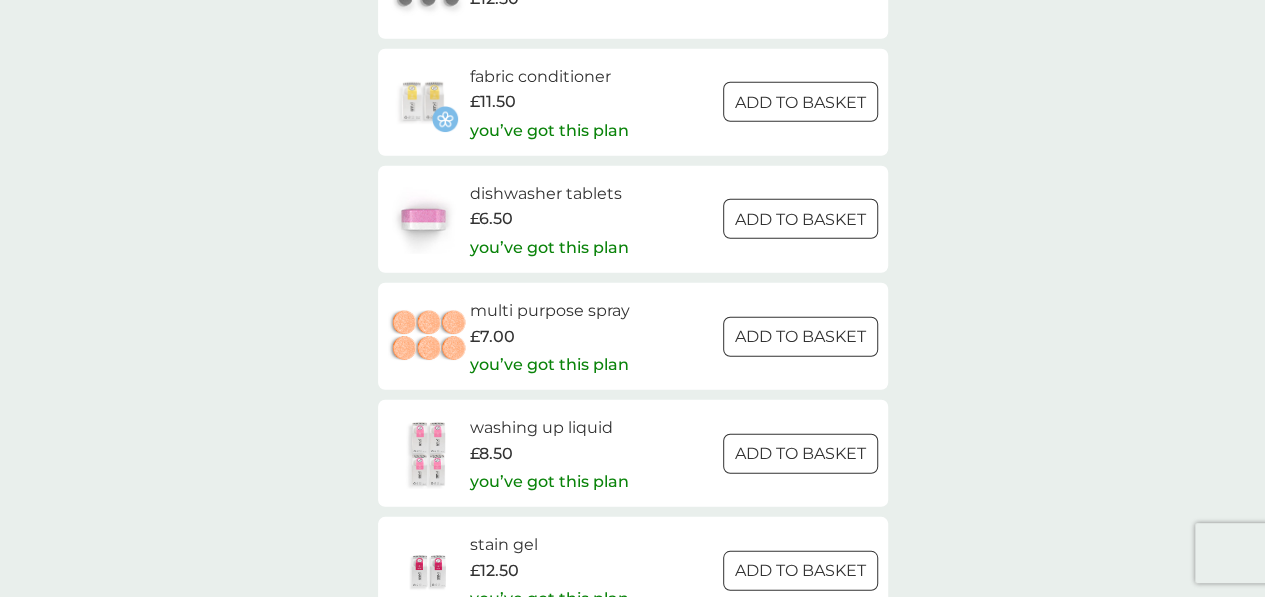 click at bounding box center (800, 102) 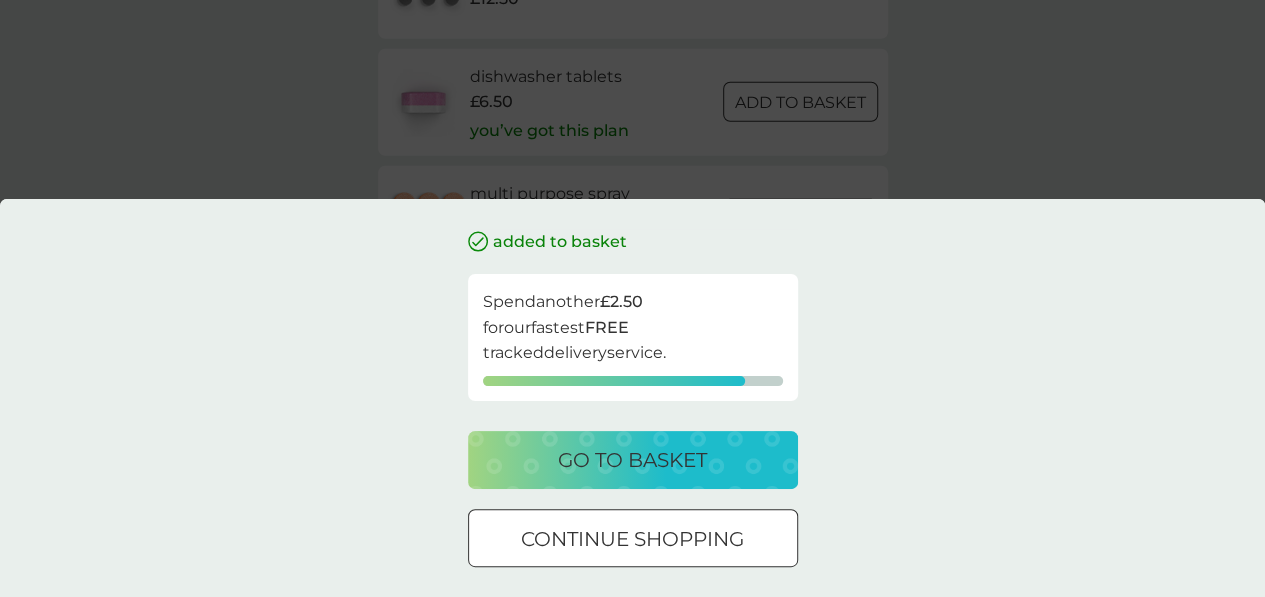 click on "continue shopping" at bounding box center [632, 539] 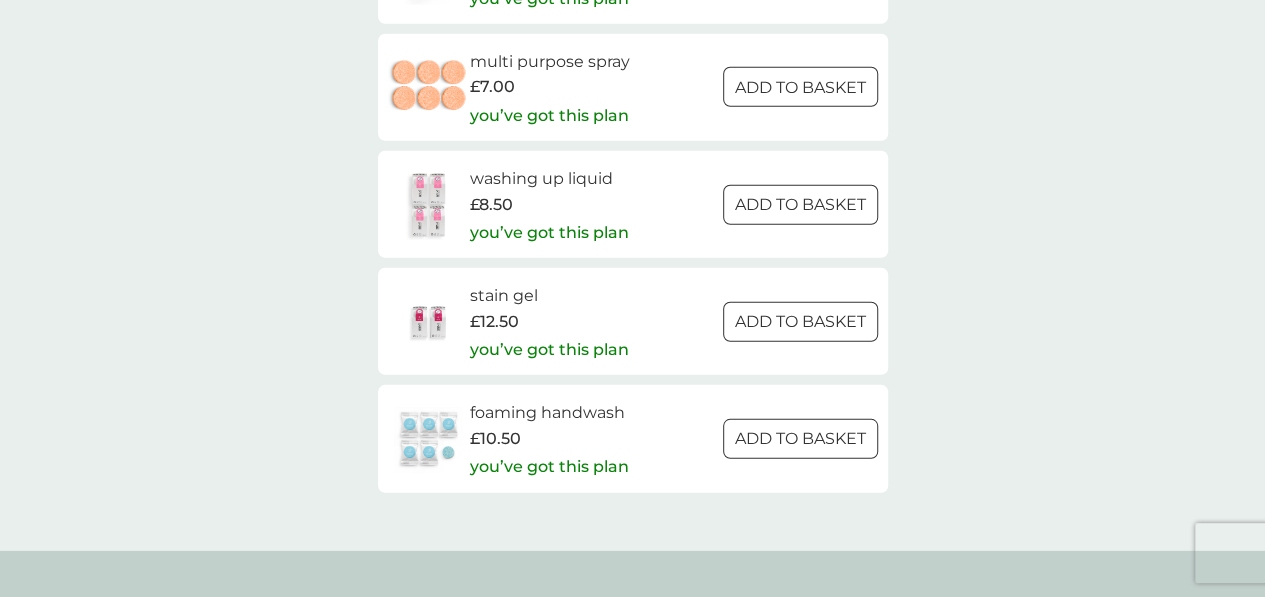 scroll, scrollTop: 2744, scrollLeft: 0, axis: vertical 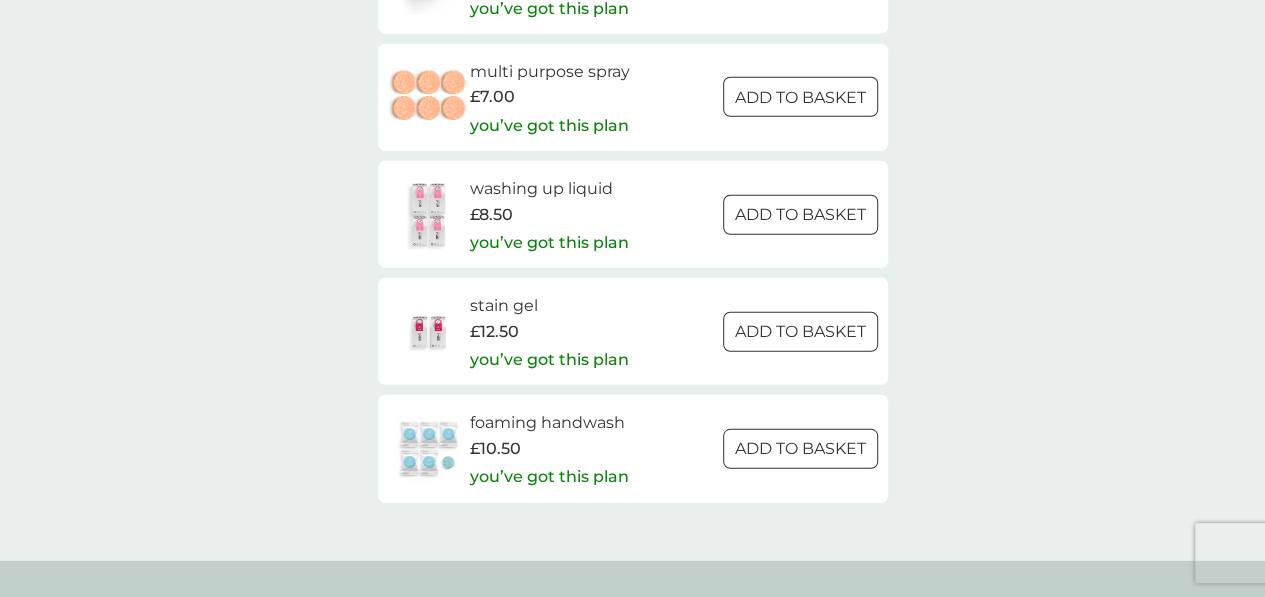 click on "£10.50" at bounding box center [495, 449] 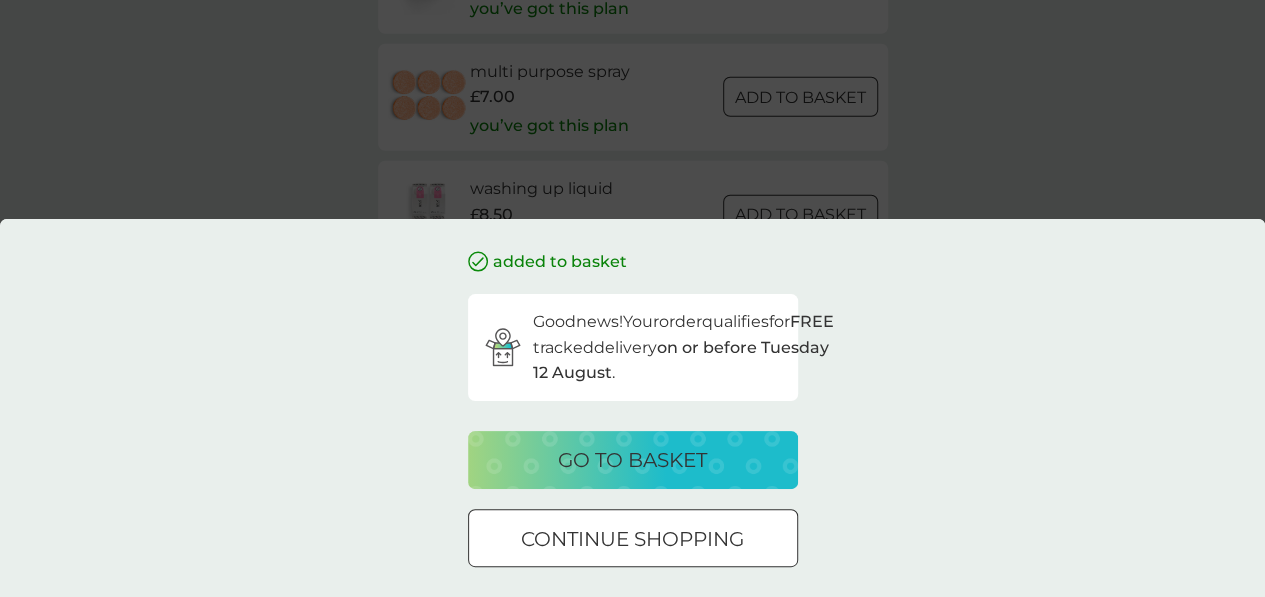 click at bounding box center [633, 539] 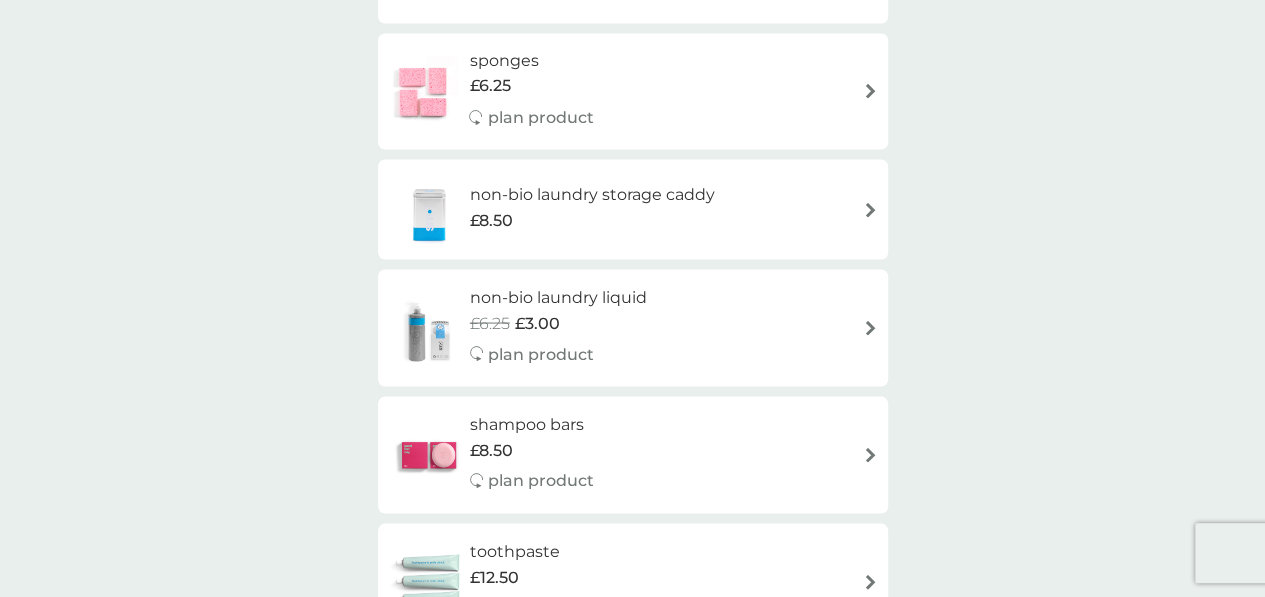 scroll, scrollTop: 1779, scrollLeft: 0, axis: vertical 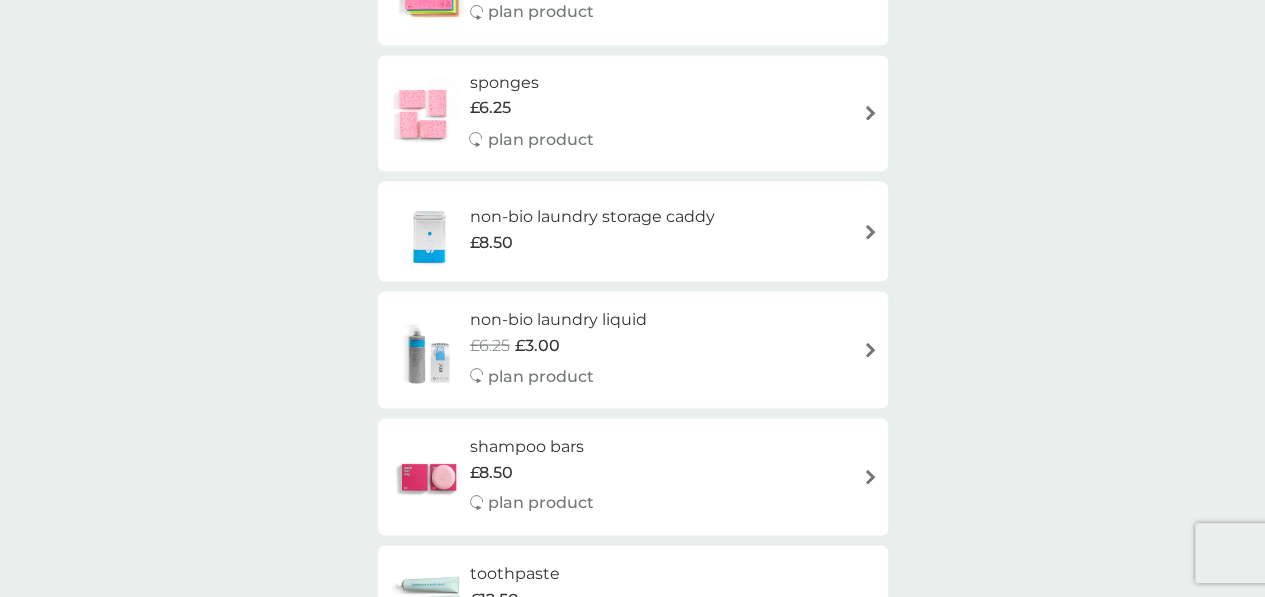 click on "non-bio laundry liquid £6.25 £3.00 plan product" at bounding box center [633, 349] 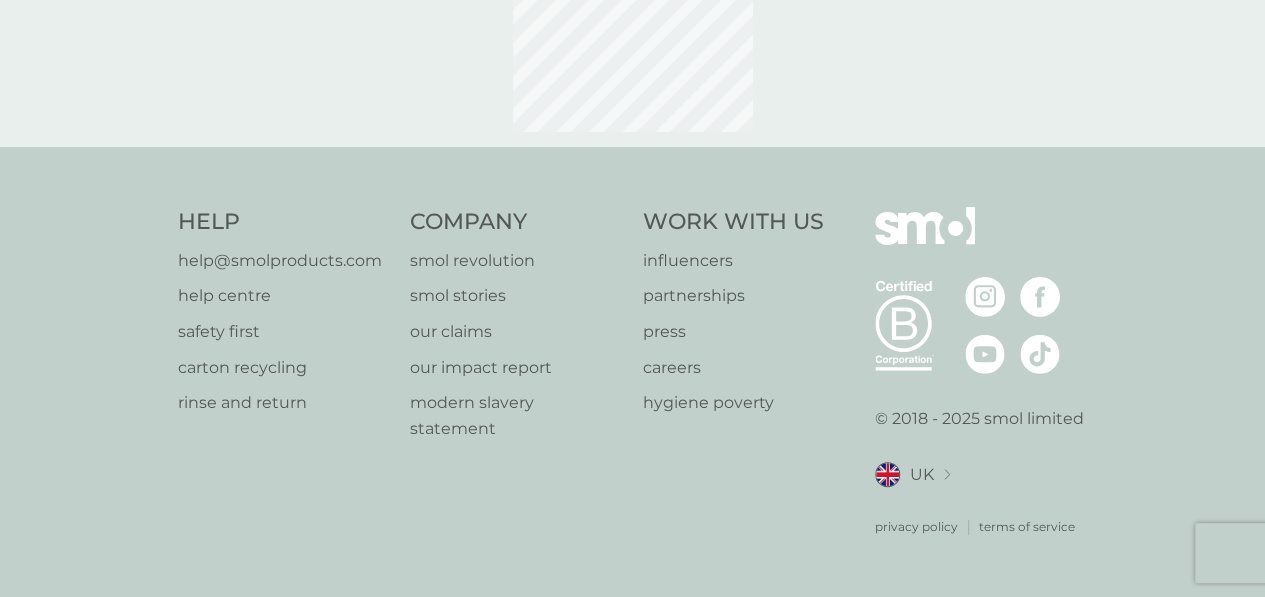 scroll, scrollTop: 0, scrollLeft: 0, axis: both 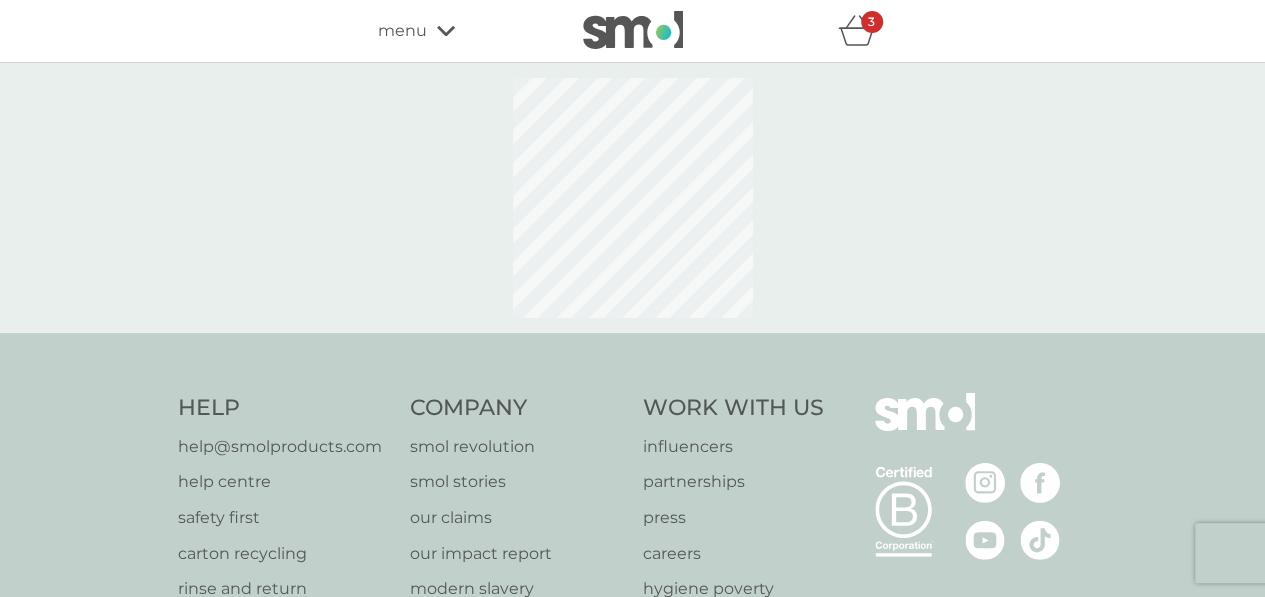 select on "91" 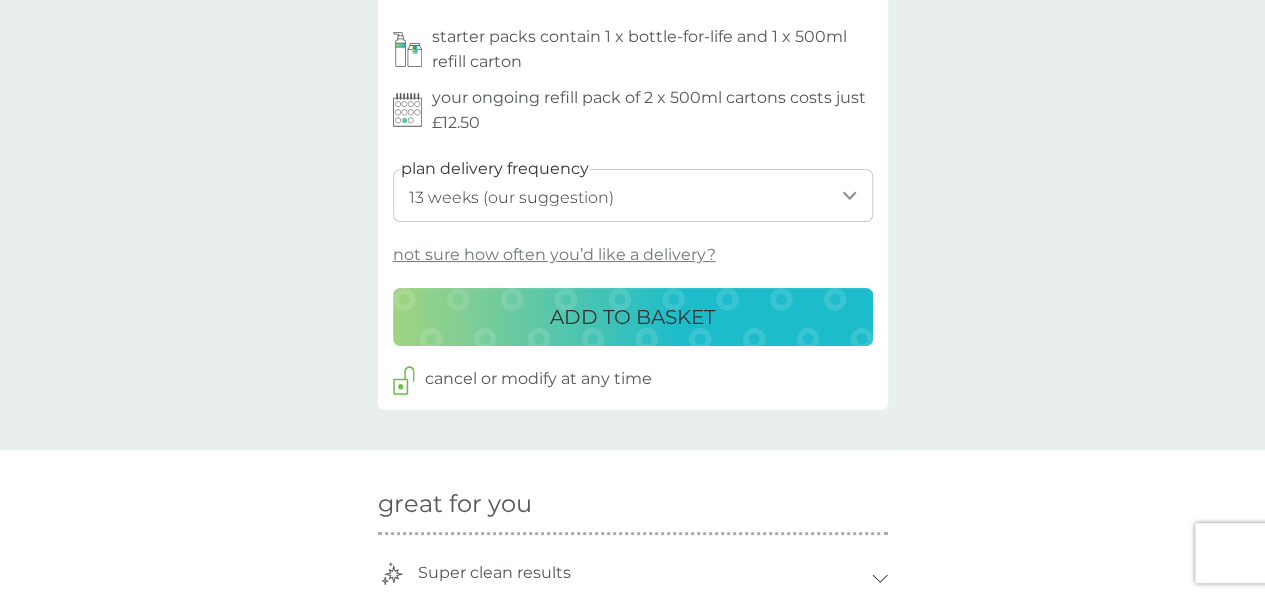 scroll, scrollTop: 0, scrollLeft: 0, axis: both 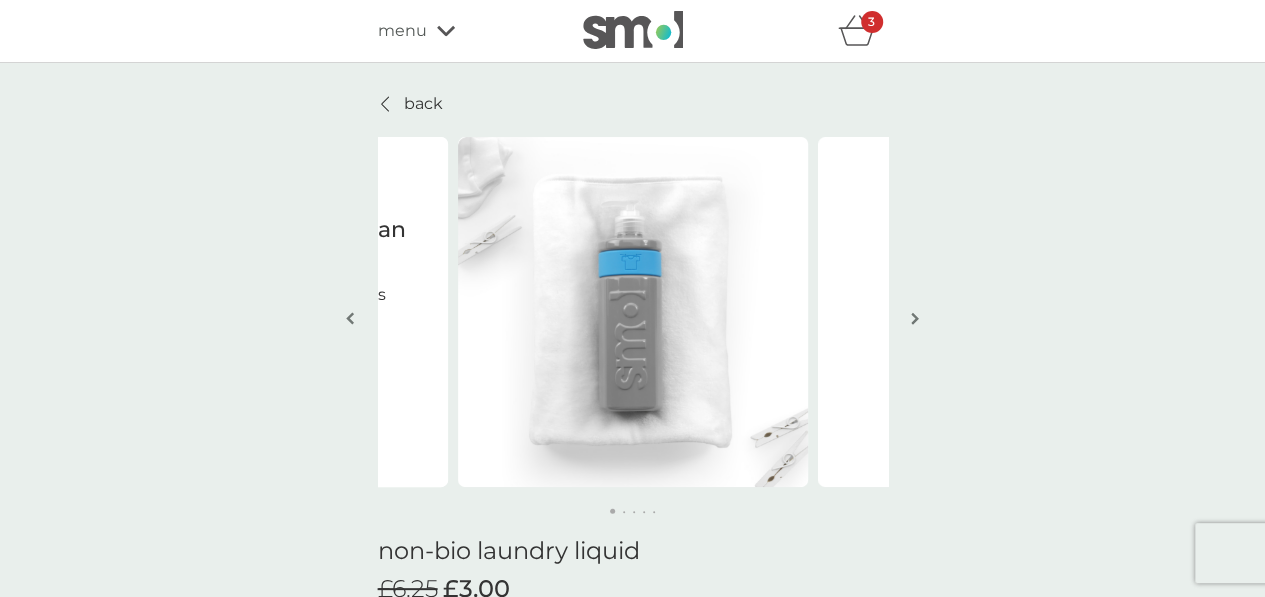 click on "menu" at bounding box center [402, 31] 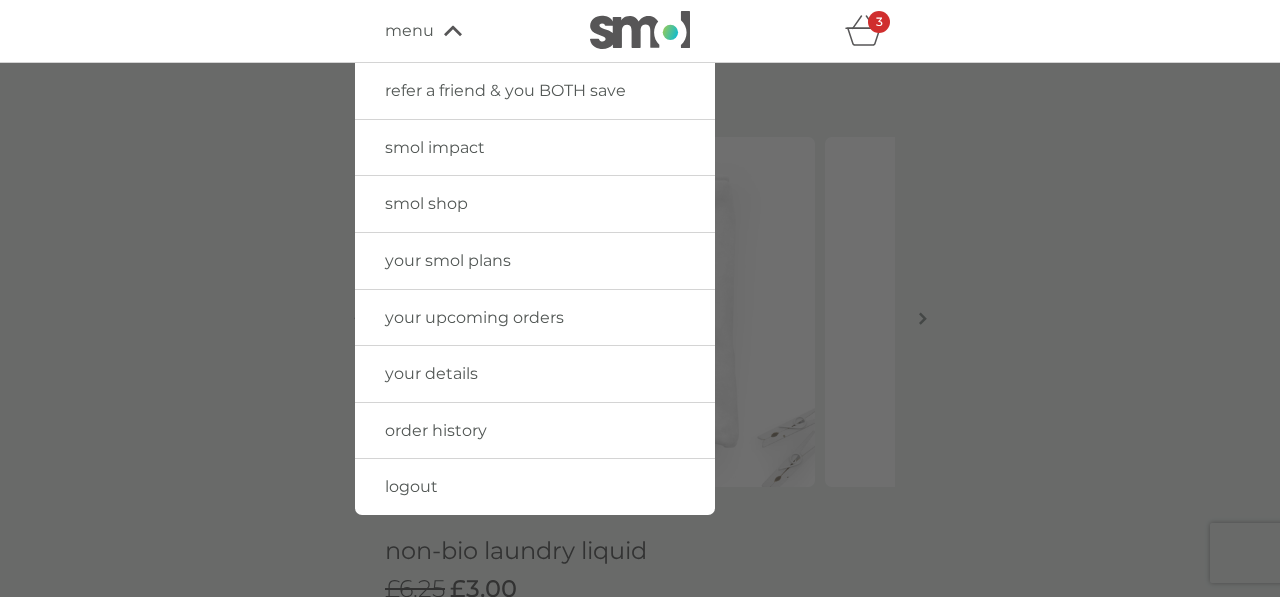 click on "your smol plans" at bounding box center (448, 260) 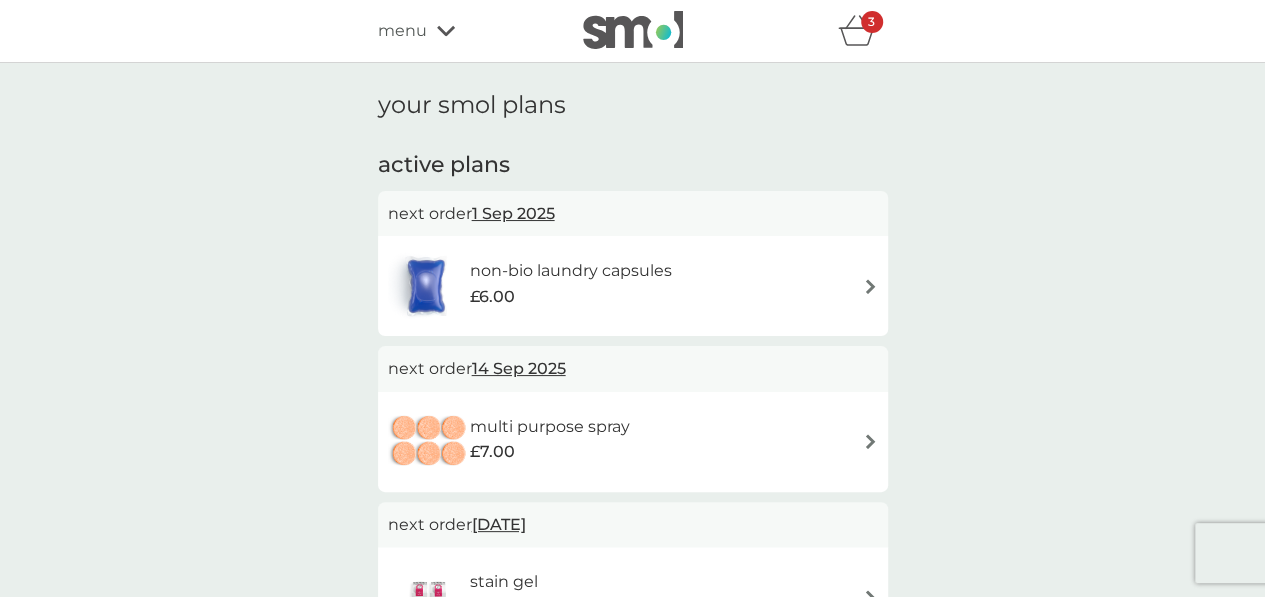 click on "non-bio laundry capsules" at bounding box center (570, 271) 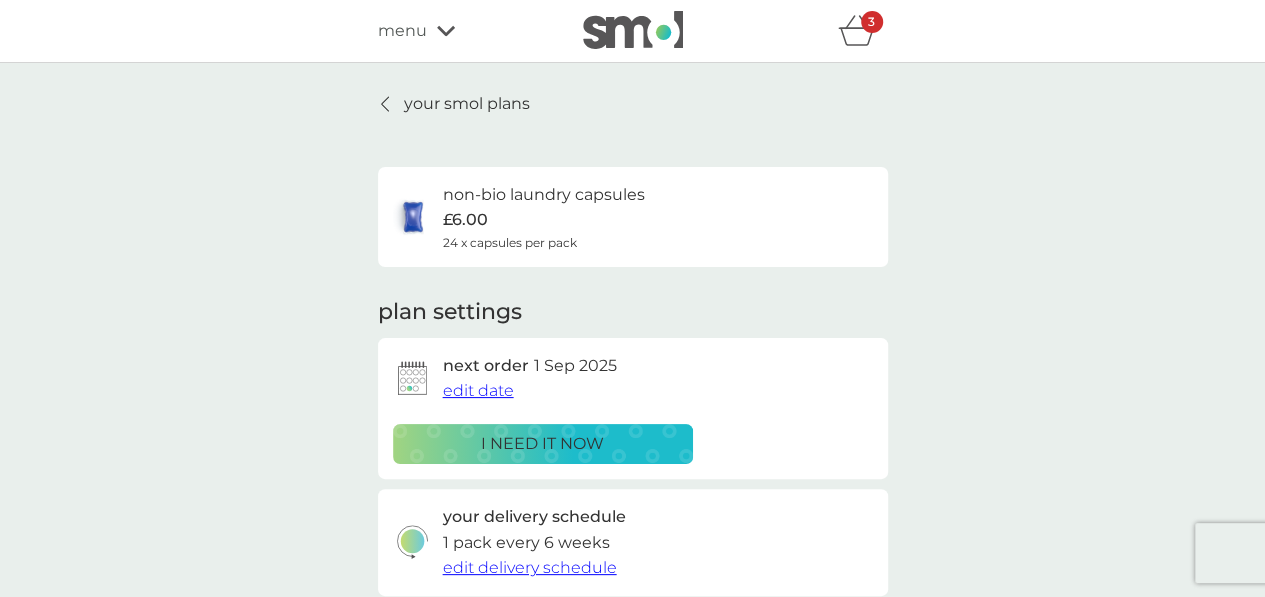 click on "i need it now" at bounding box center [542, 444] 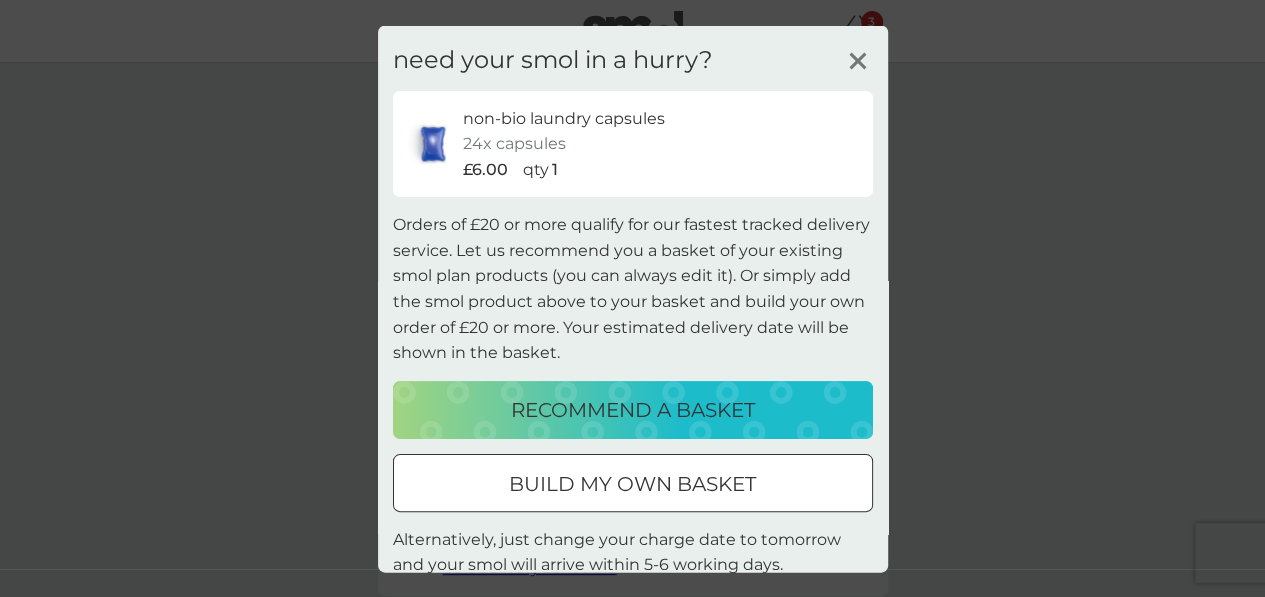 click at bounding box center (633, 483) 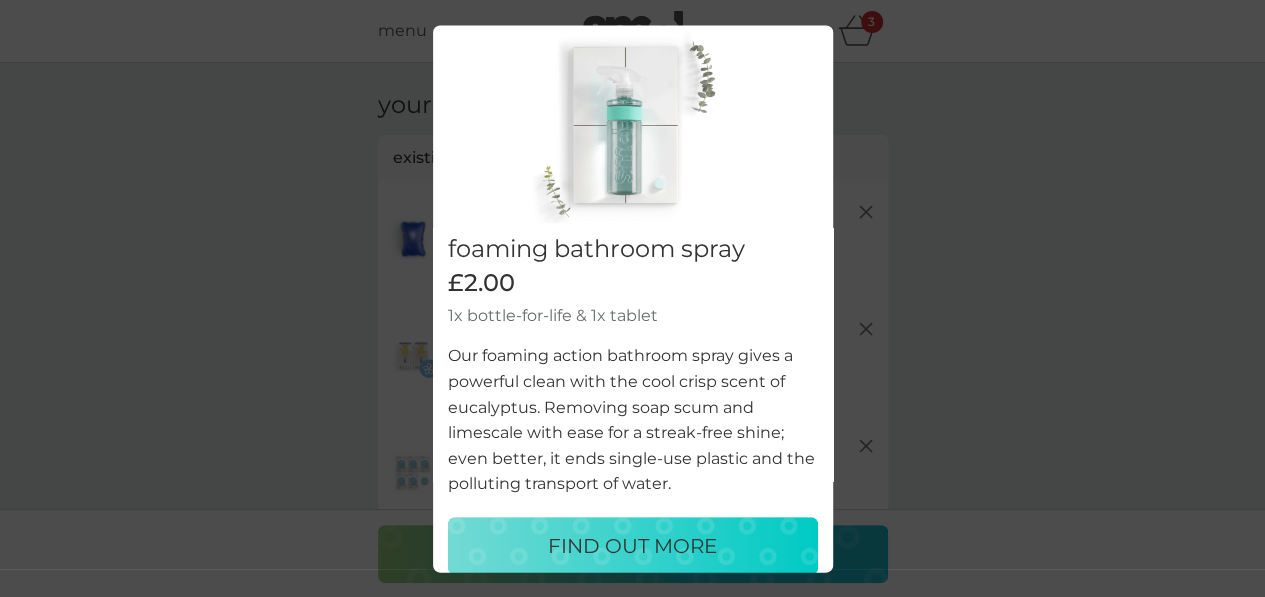 scroll, scrollTop: 67, scrollLeft: 0, axis: vertical 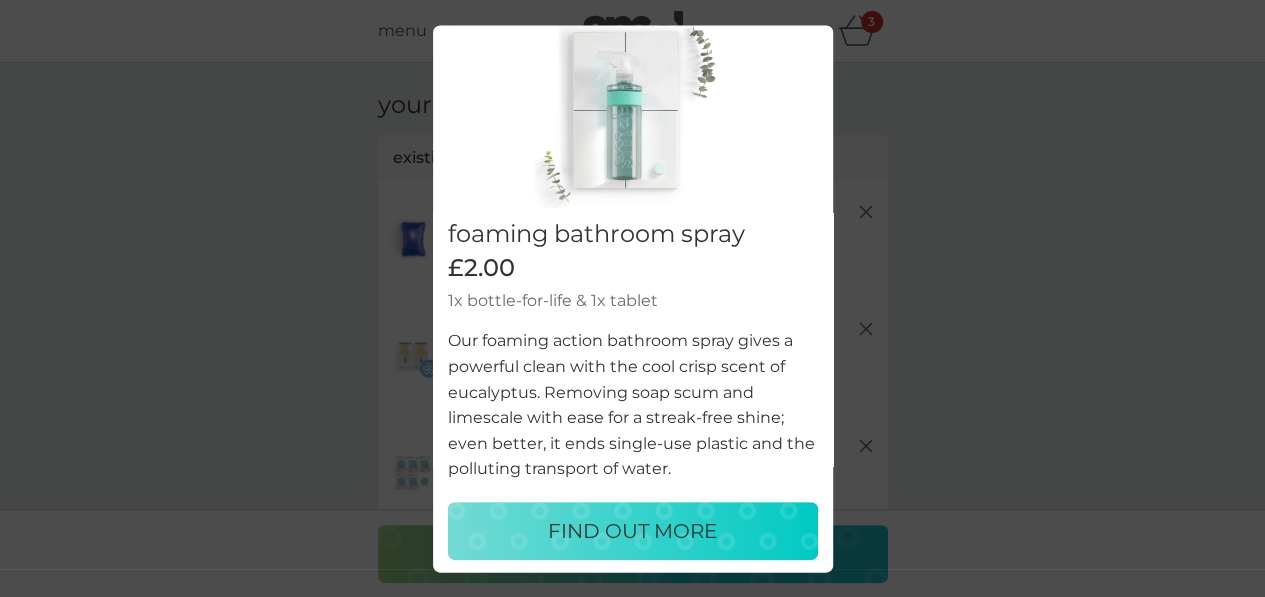click on "FIND OUT MORE" at bounding box center [632, 532] 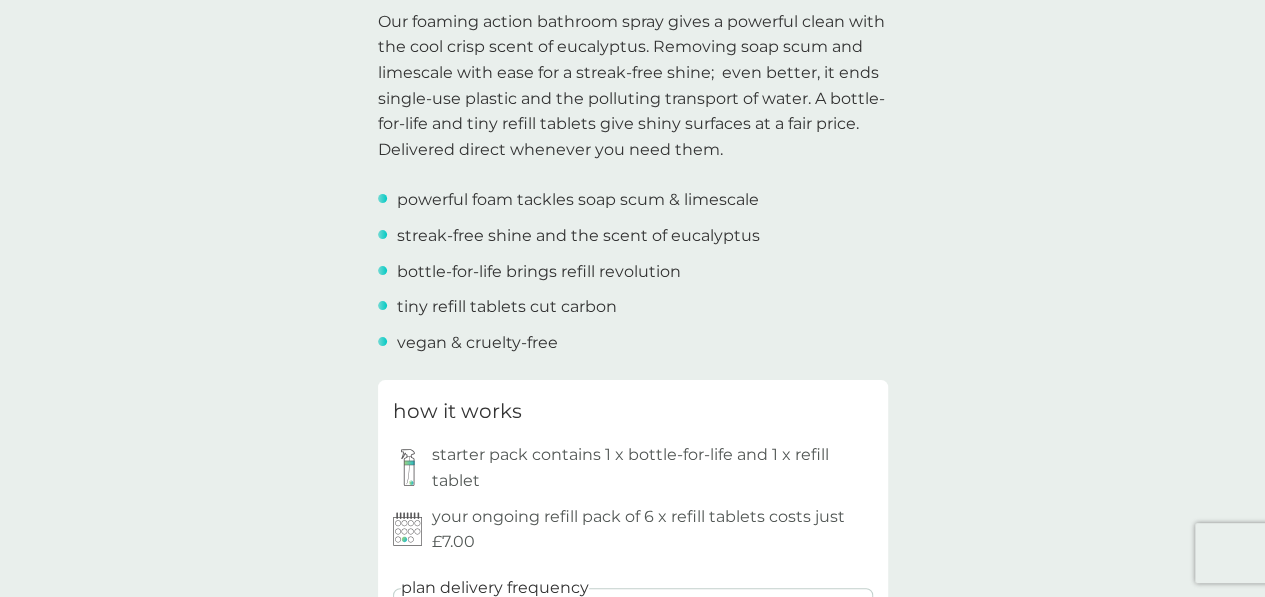 scroll, scrollTop: 0, scrollLeft: 0, axis: both 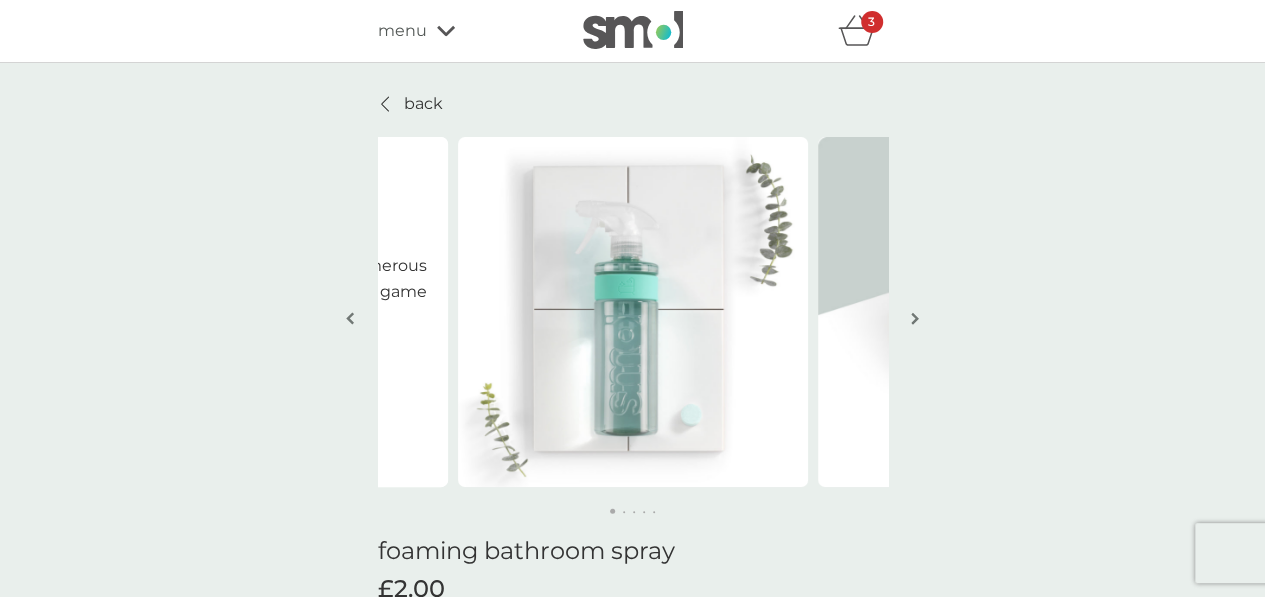 click on "menu" at bounding box center (463, 31) 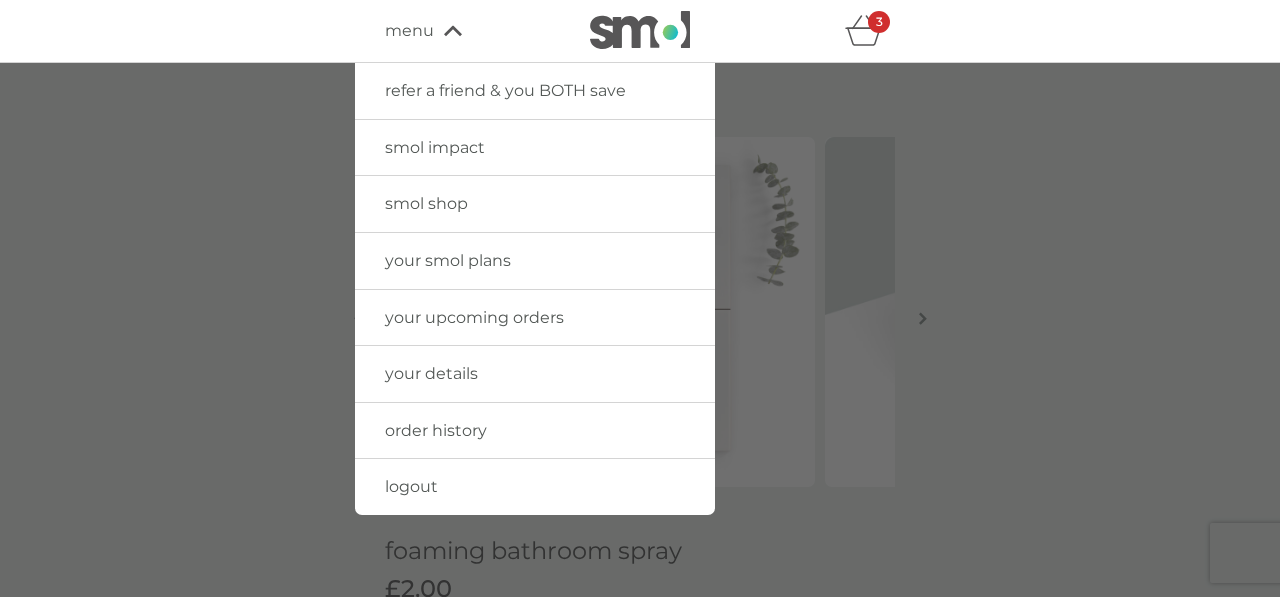 click on "smol shop" at bounding box center [426, 203] 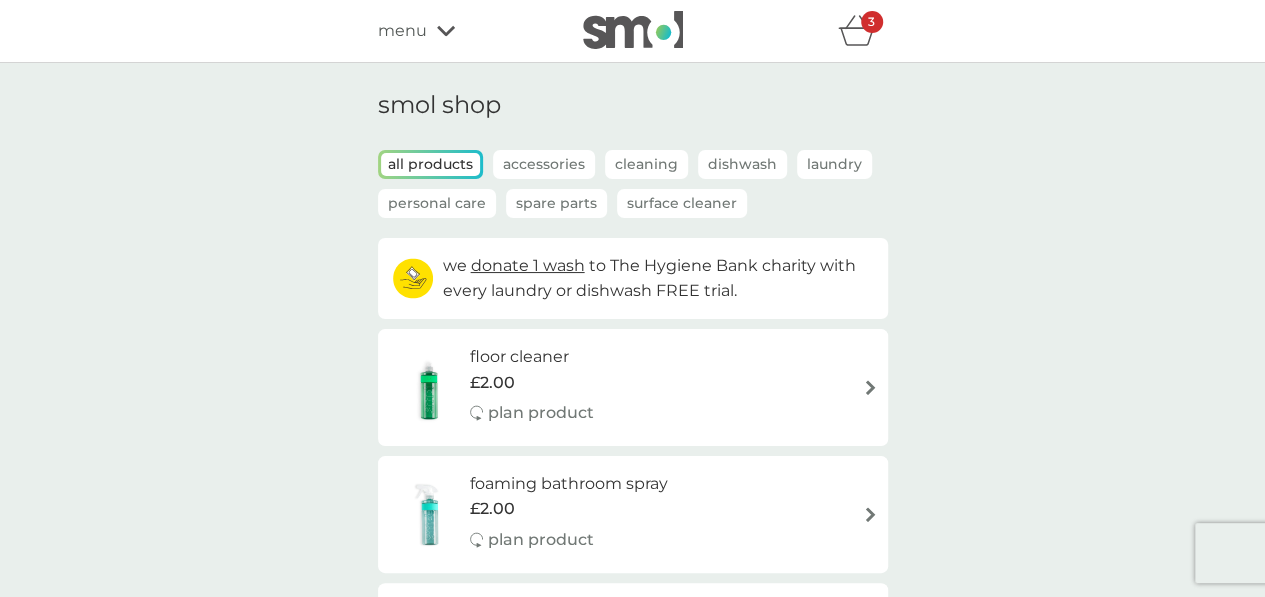 click on "Accessories" at bounding box center [544, 164] 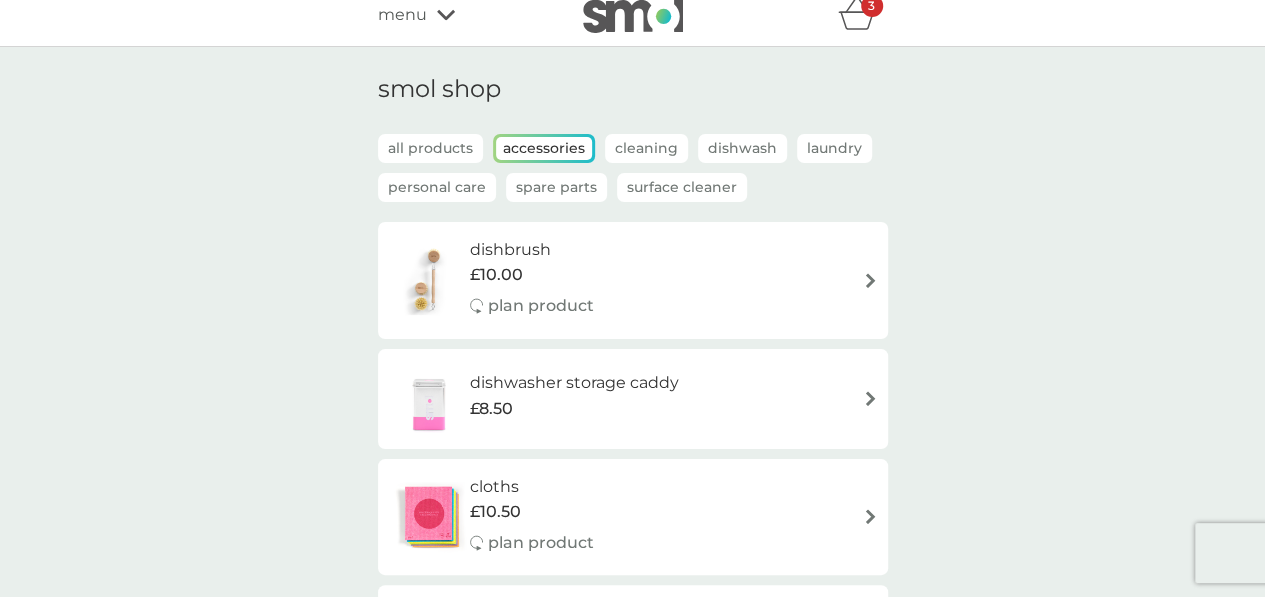 scroll, scrollTop: 0, scrollLeft: 0, axis: both 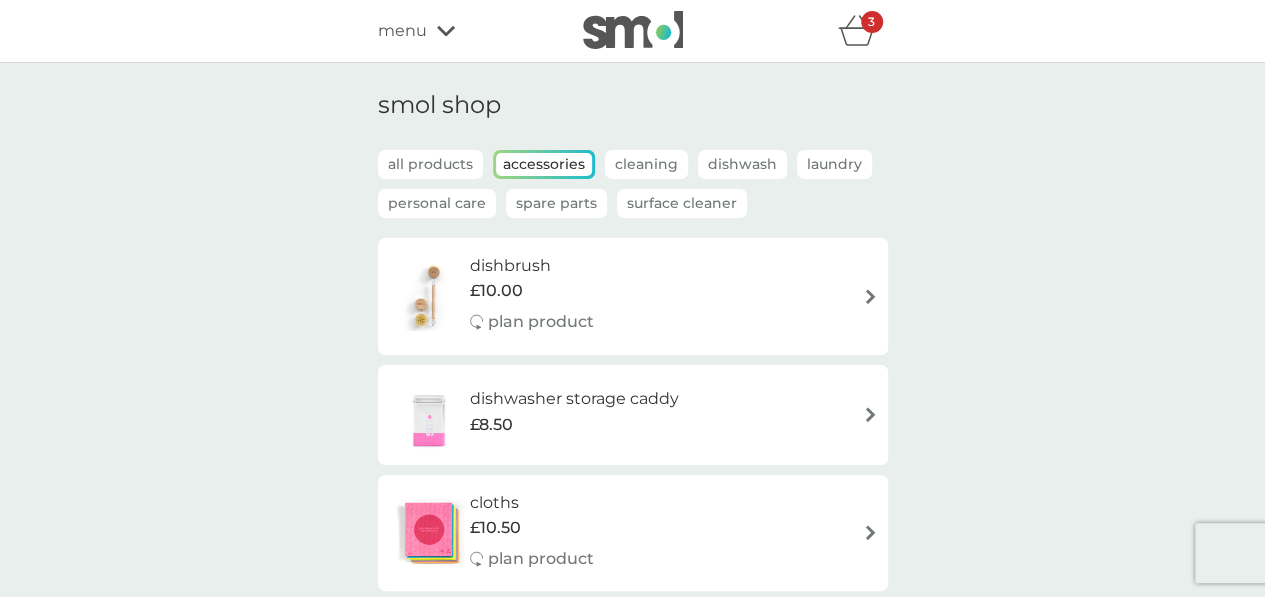 click on "Spare Parts" at bounding box center [556, 203] 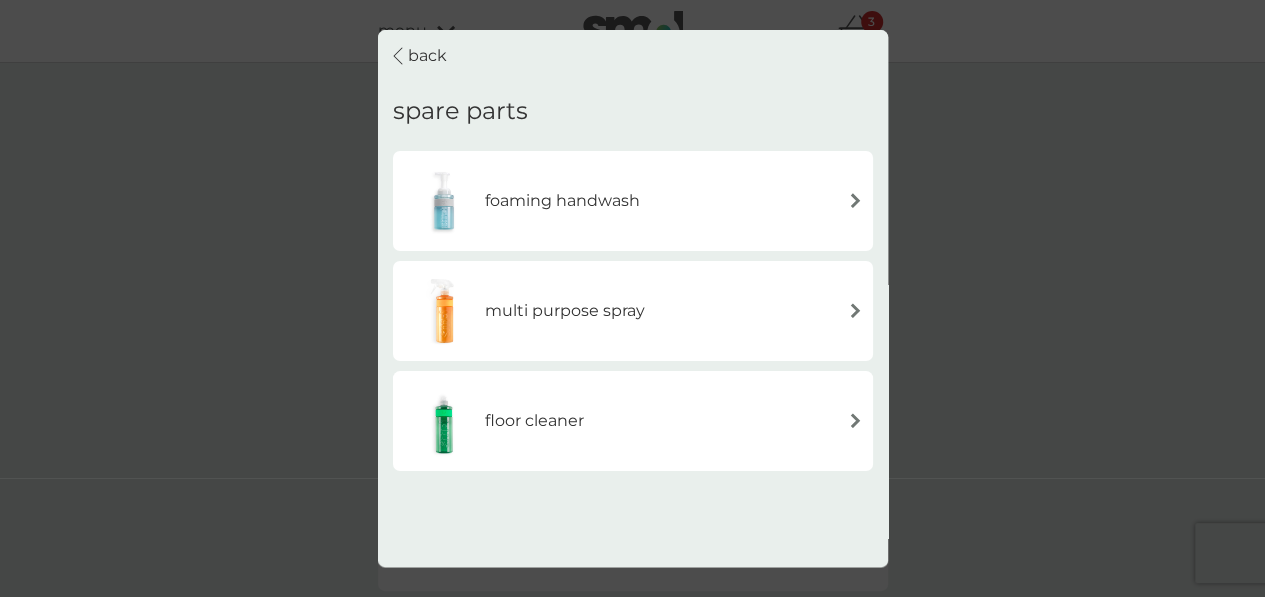 click on "foaming handwash" at bounding box center [562, 201] 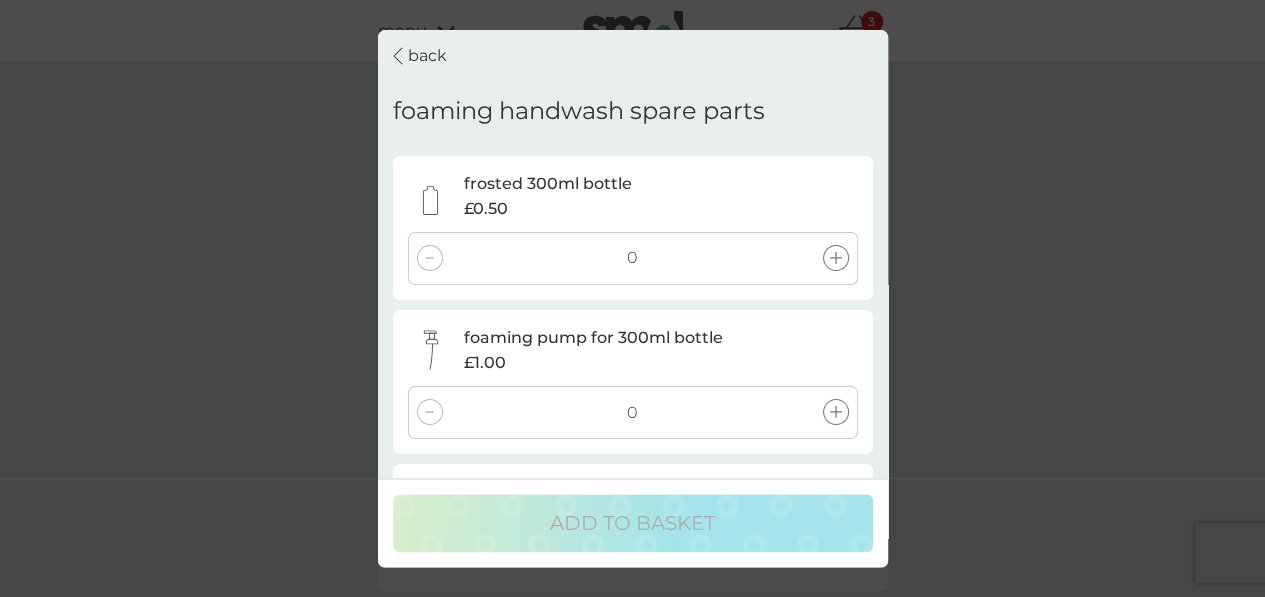 click at bounding box center [836, 259] 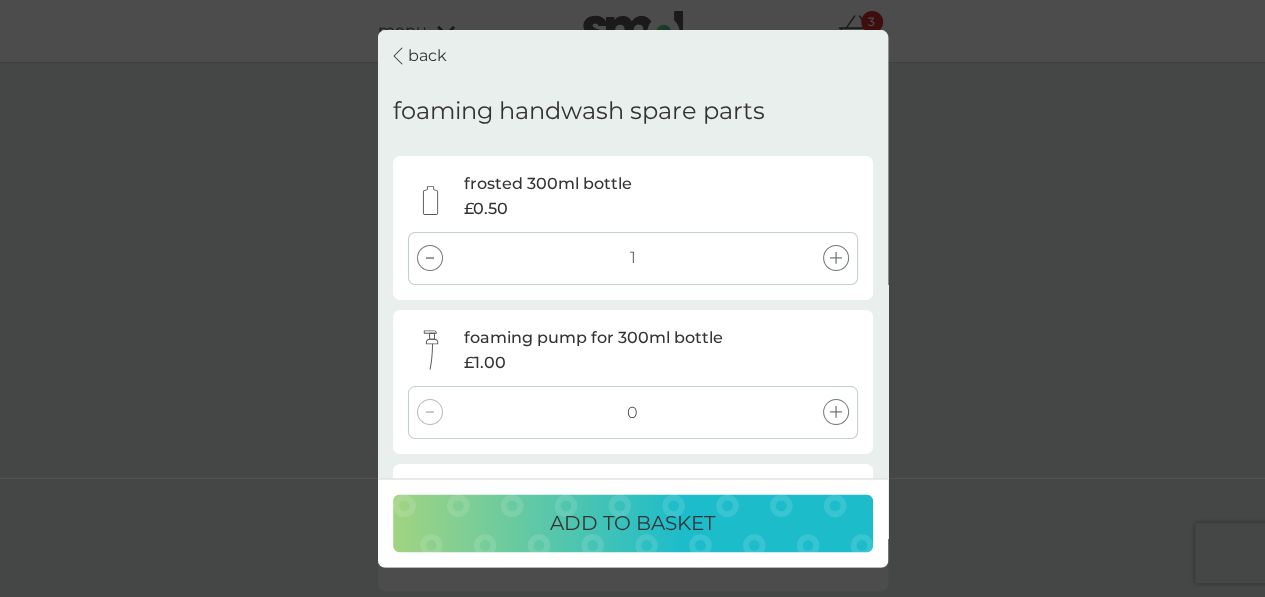 click 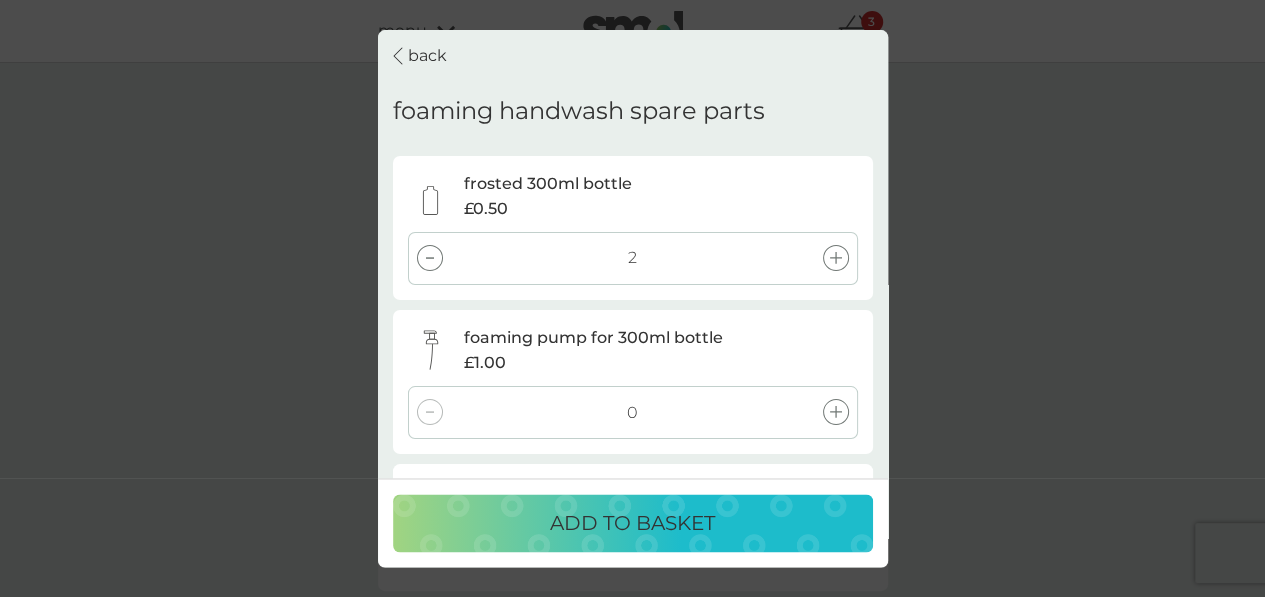 click at bounding box center [430, 259] 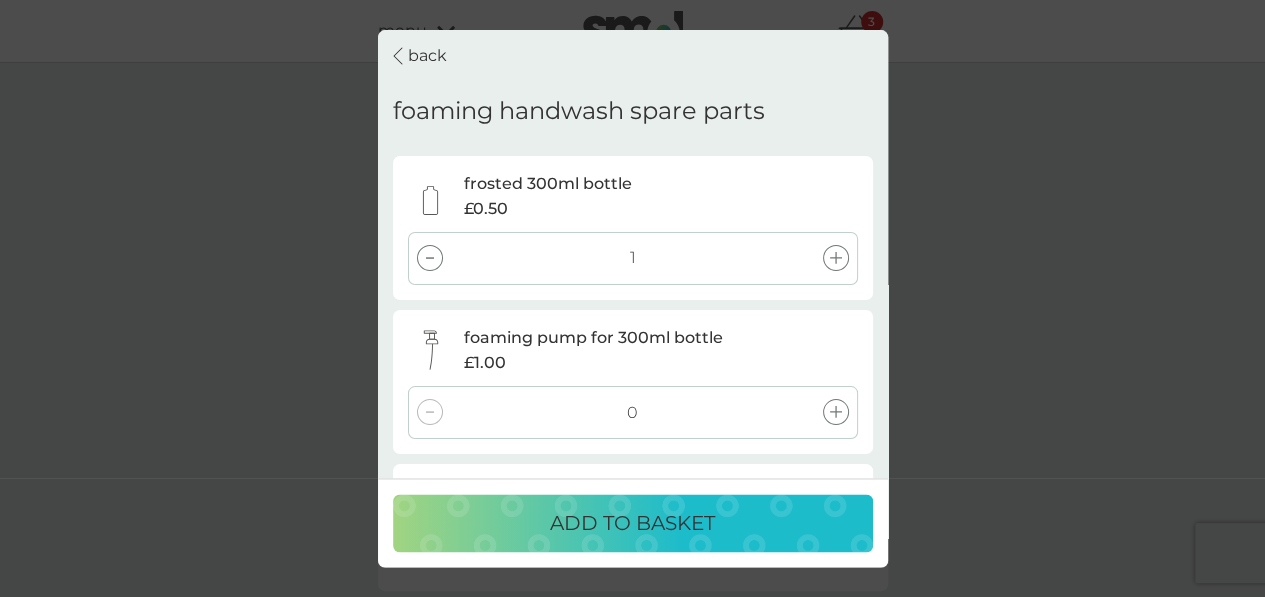 click 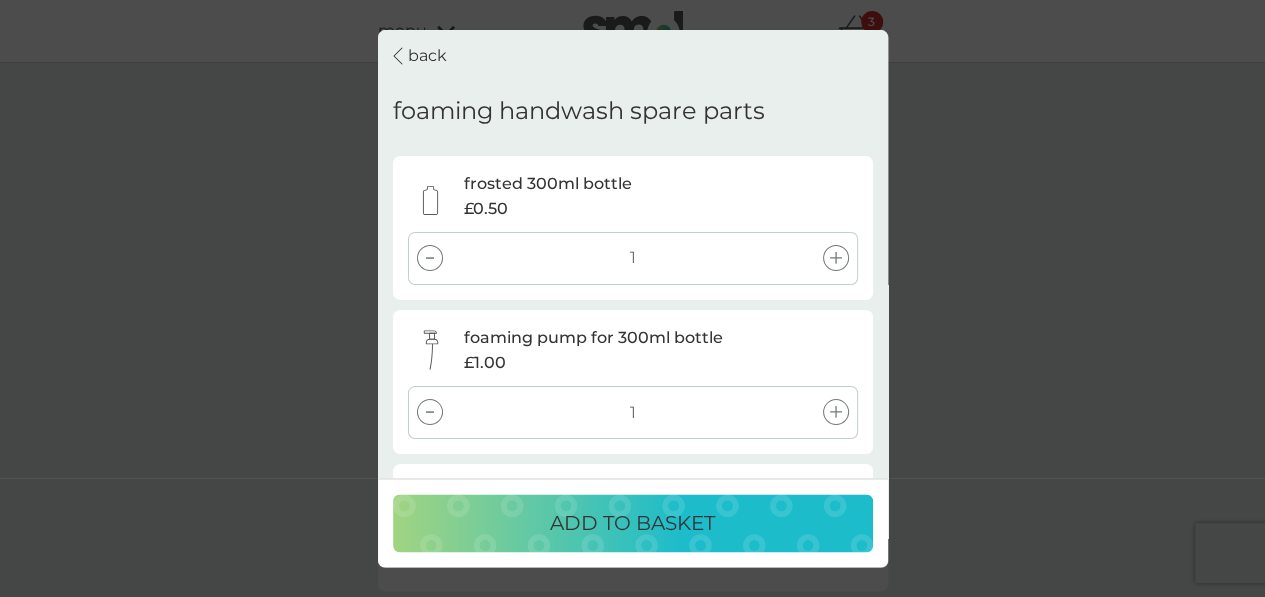click on "ADD TO BASKET" at bounding box center (632, 523) 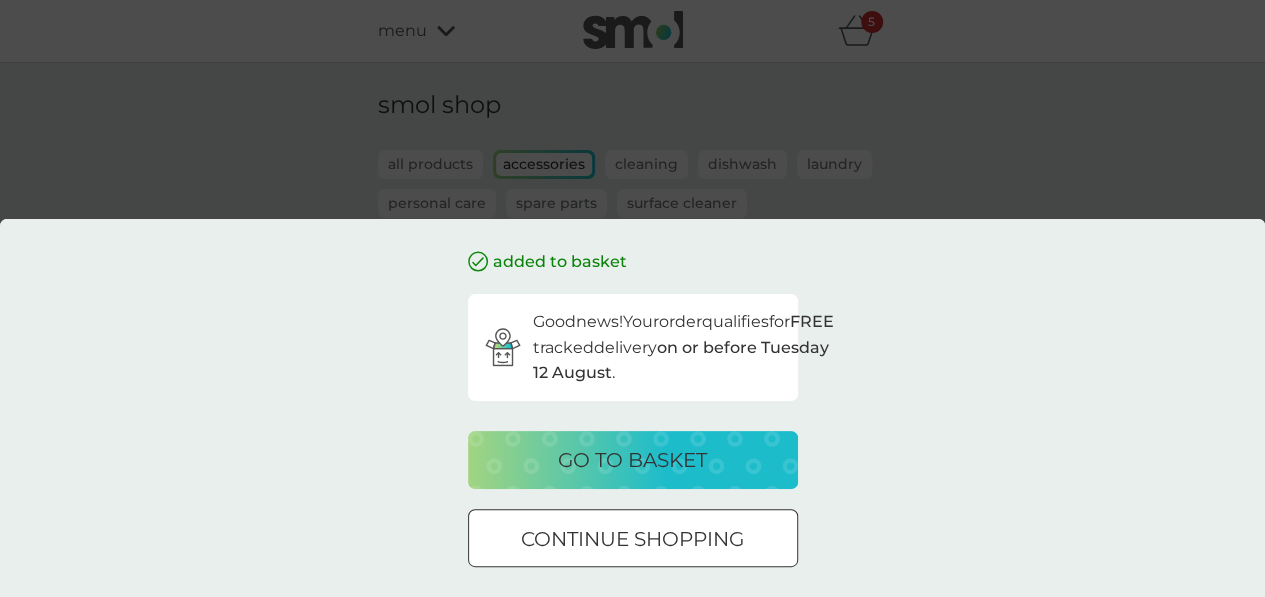 click on "go to basket" at bounding box center [632, 460] 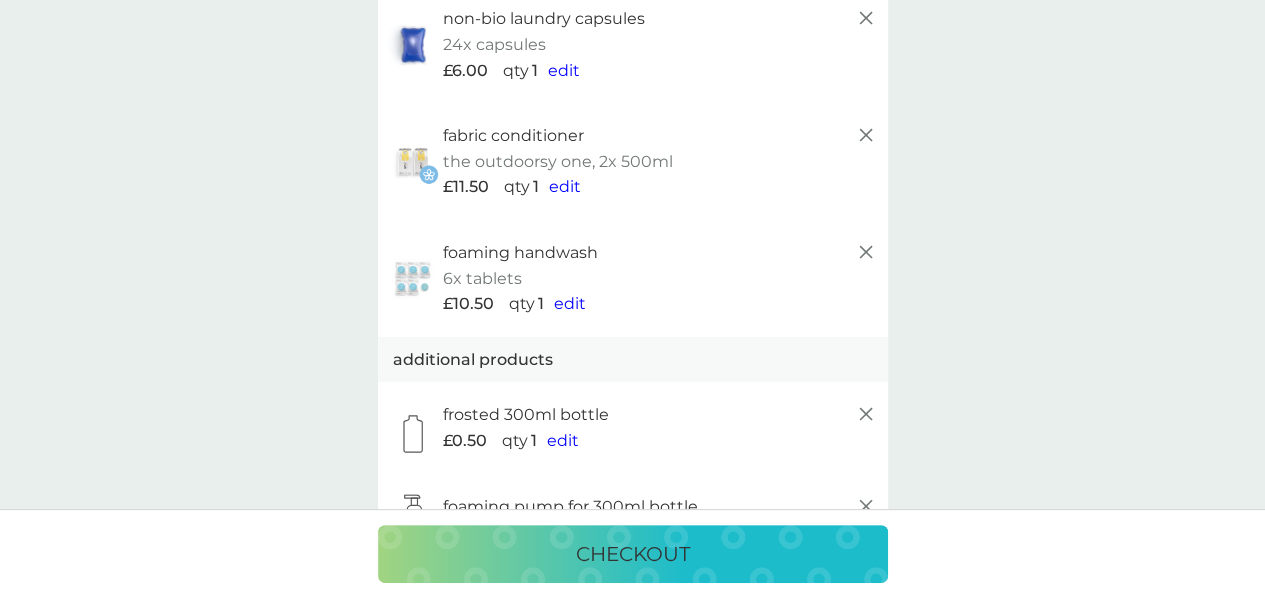 scroll, scrollTop: 196, scrollLeft: 0, axis: vertical 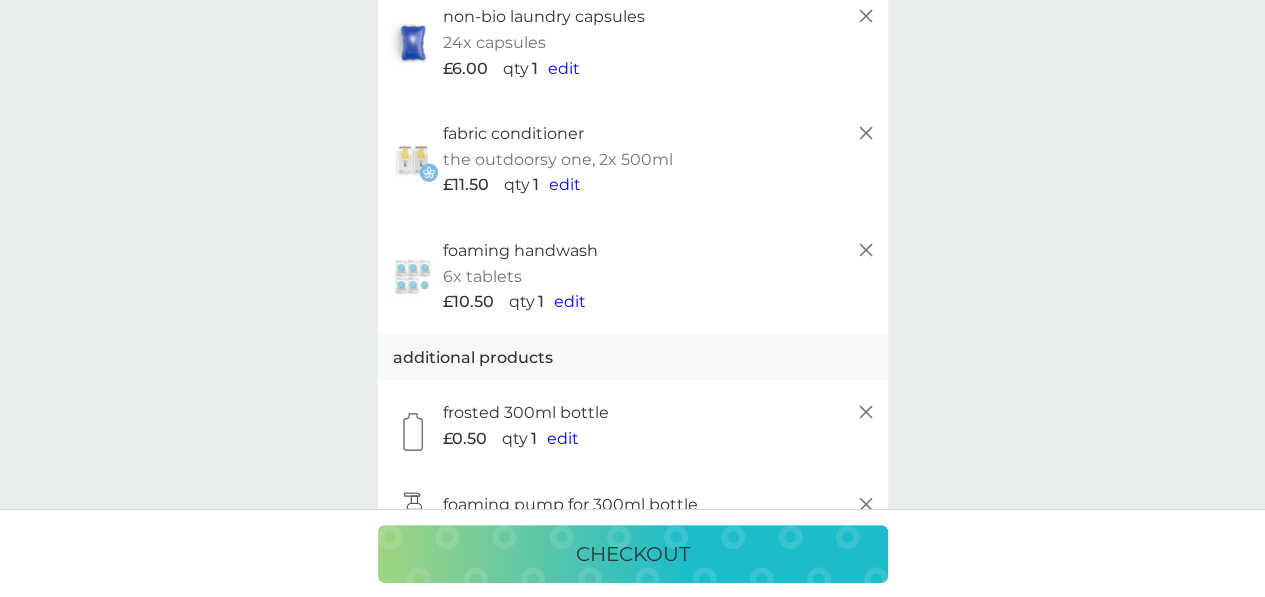 click 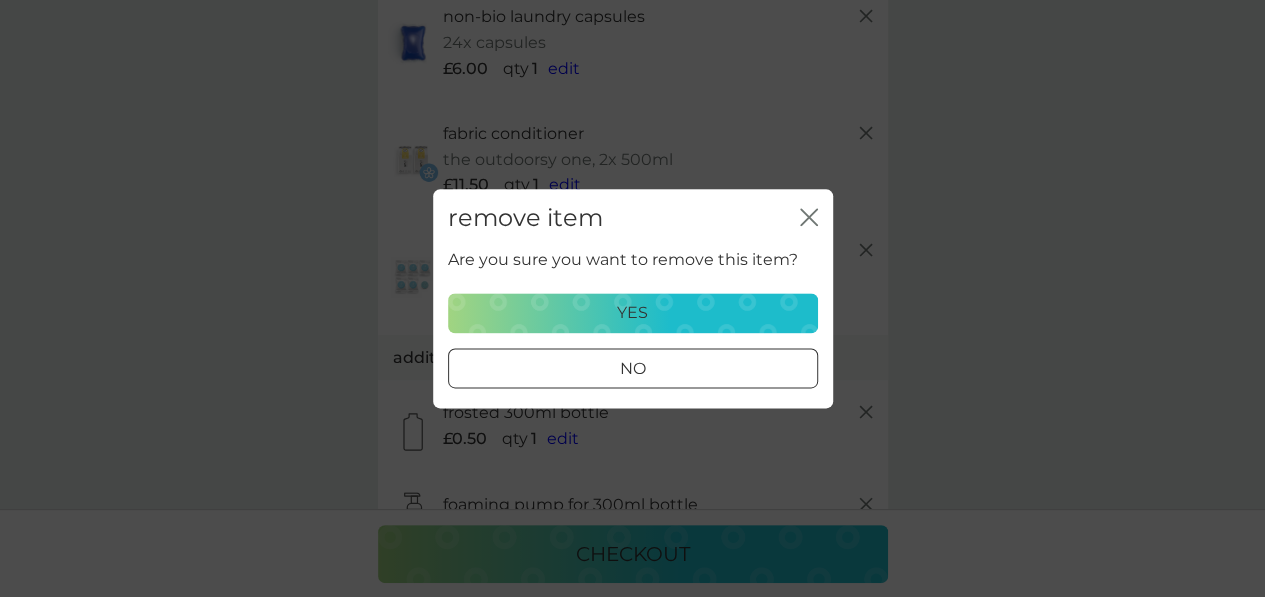 click on "yes" at bounding box center (632, 313) 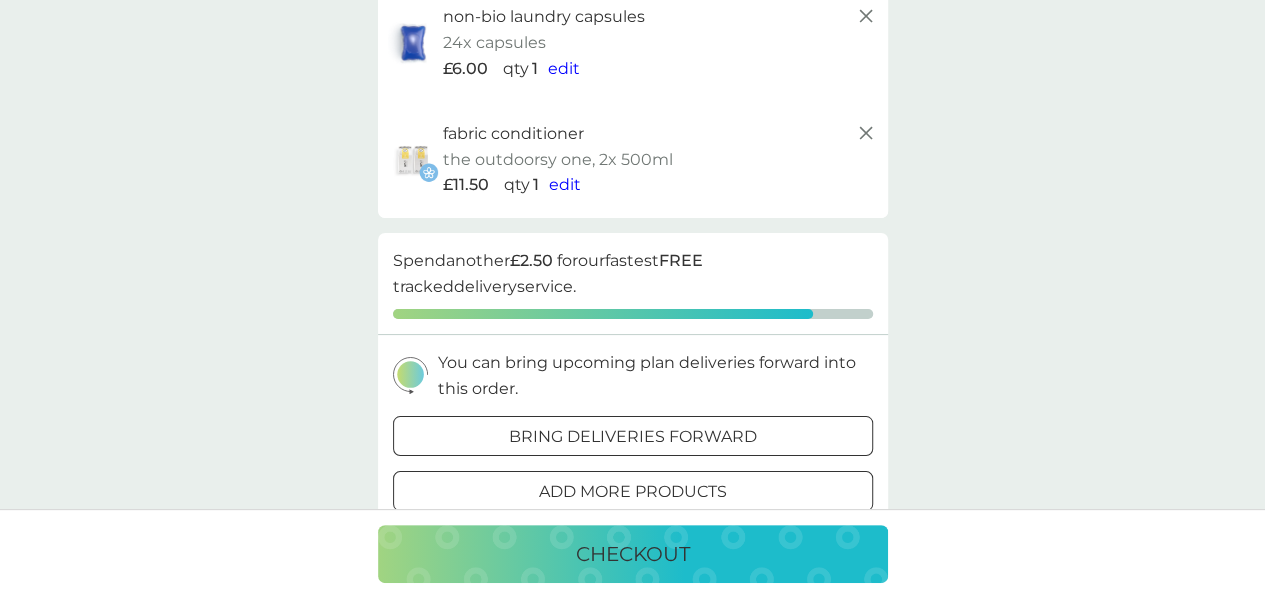 click at bounding box center [633, 437] 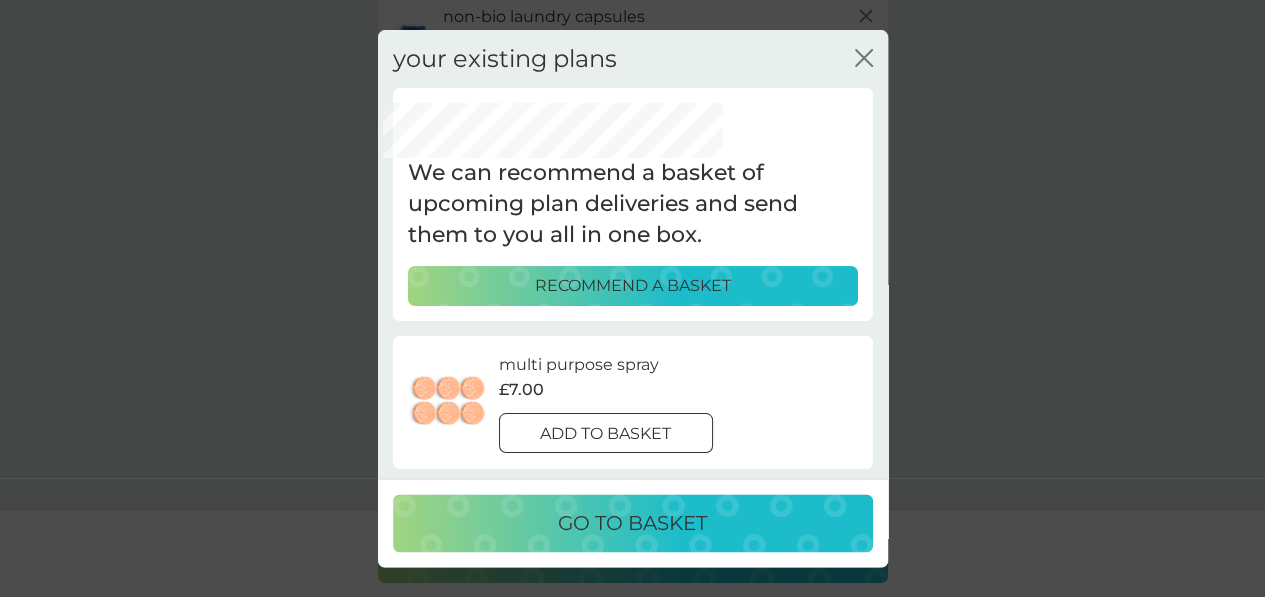 click on "close" 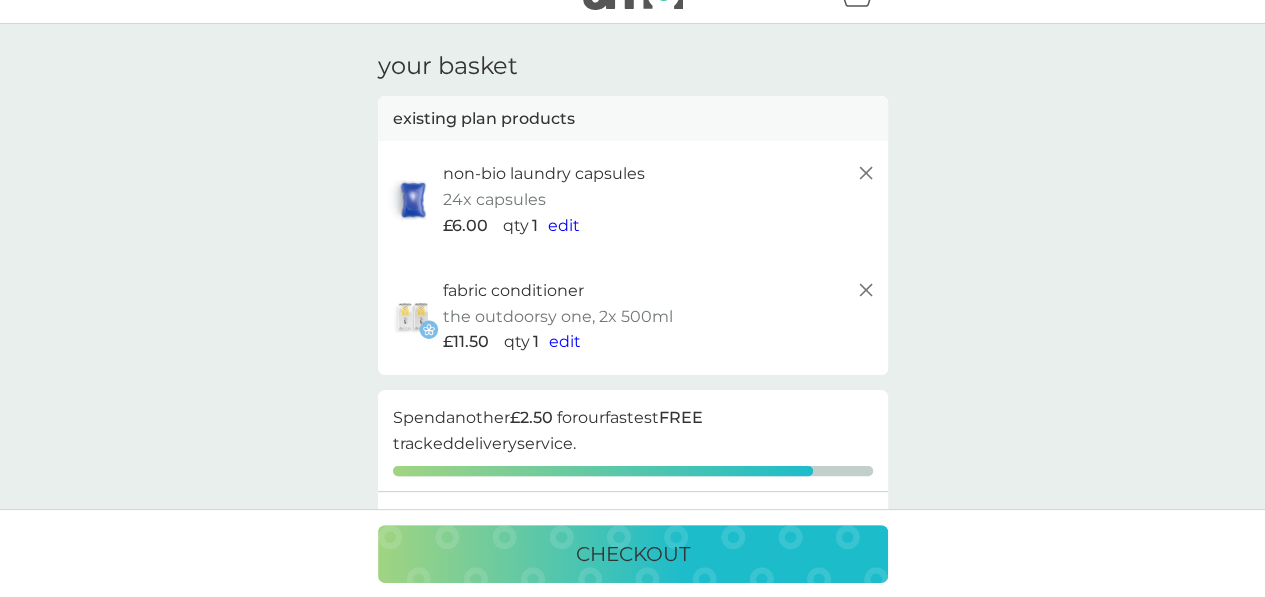 scroll, scrollTop: 32, scrollLeft: 0, axis: vertical 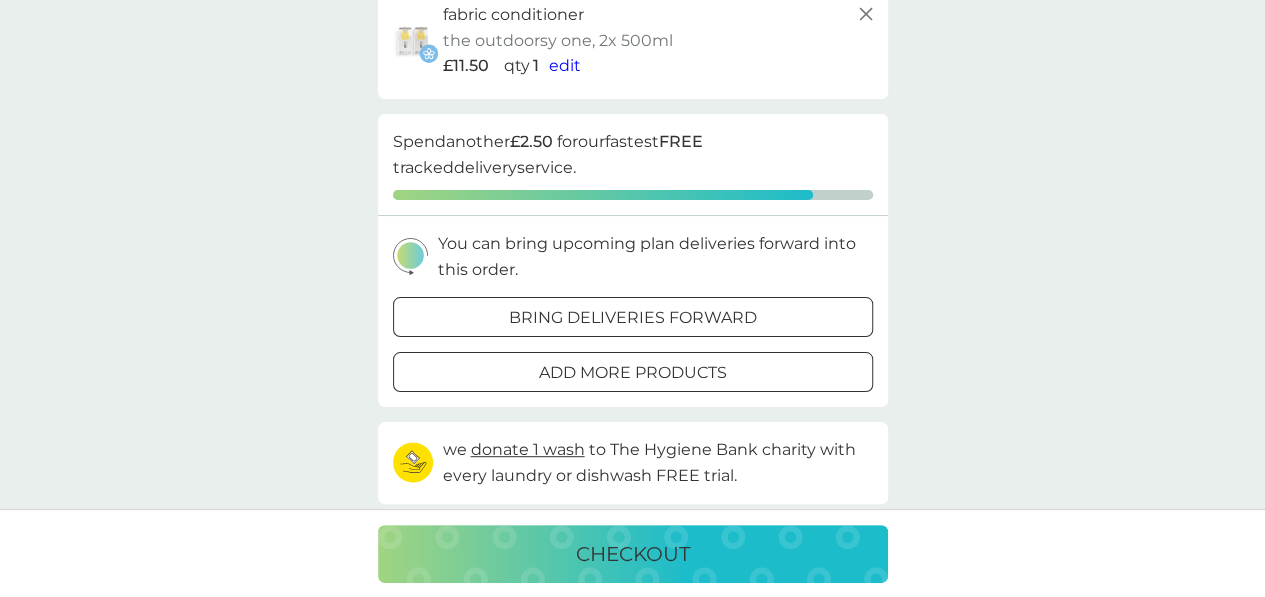 click on "checkout" at bounding box center (633, 554) 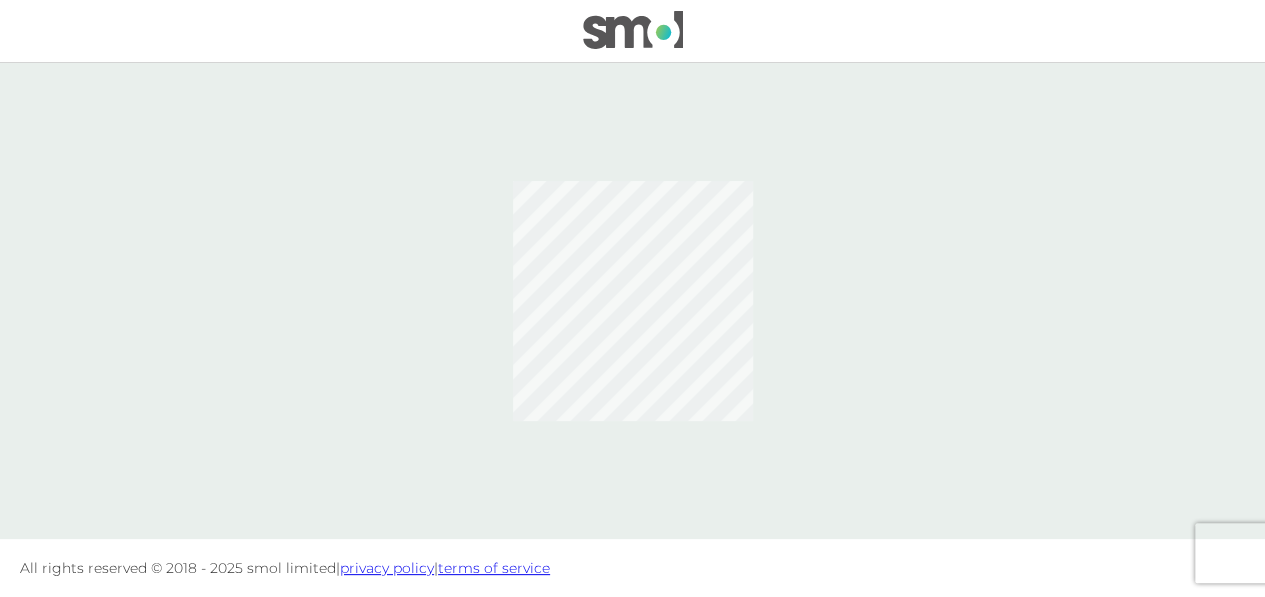 scroll, scrollTop: 0, scrollLeft: 0, axis: both 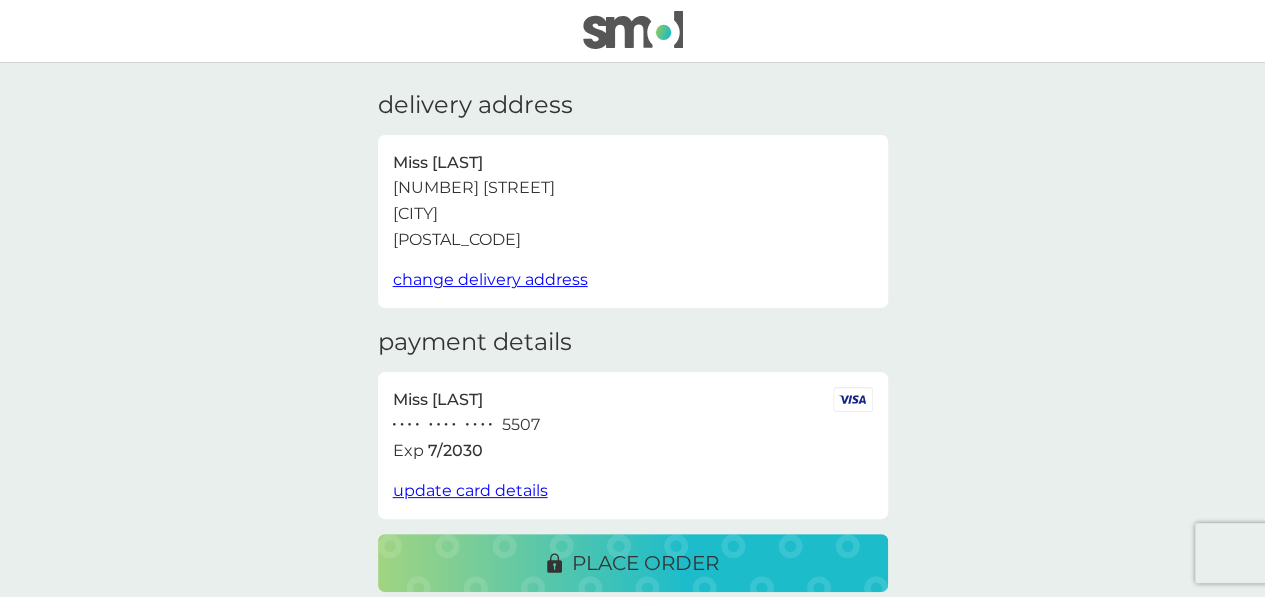 drag, startPoint x: 1171, startPoint y: 178, endPoint x: 1171, endPoint y: 200, distance: 22 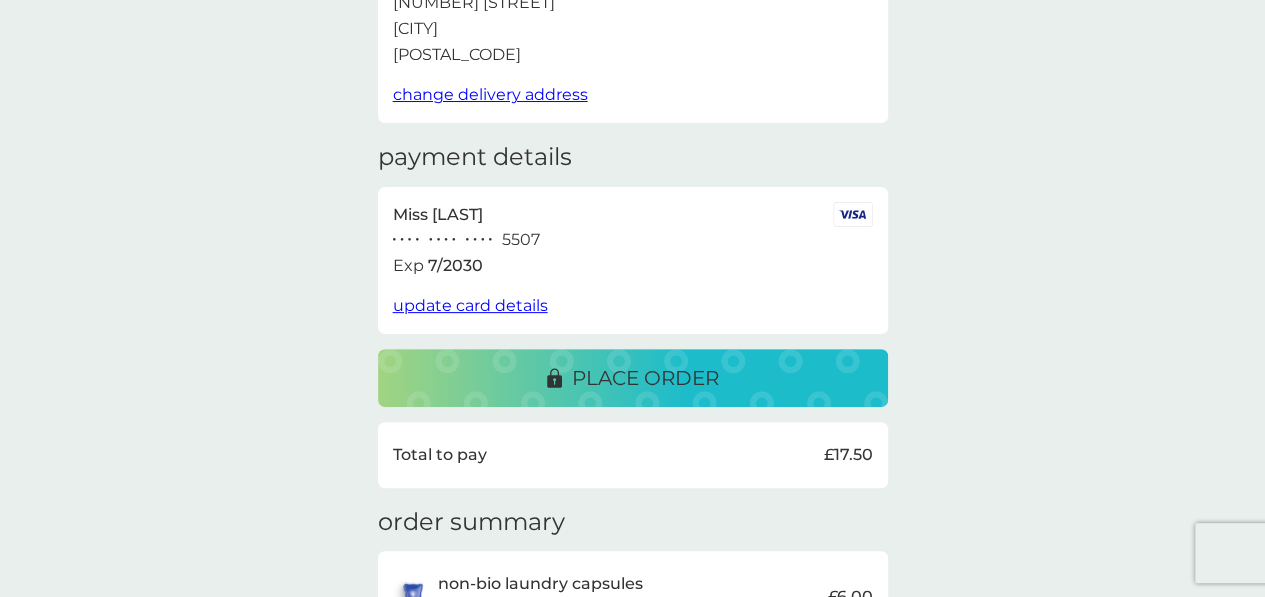 scroll, scrollTop: 0, scrollLeft: 0, axis: both 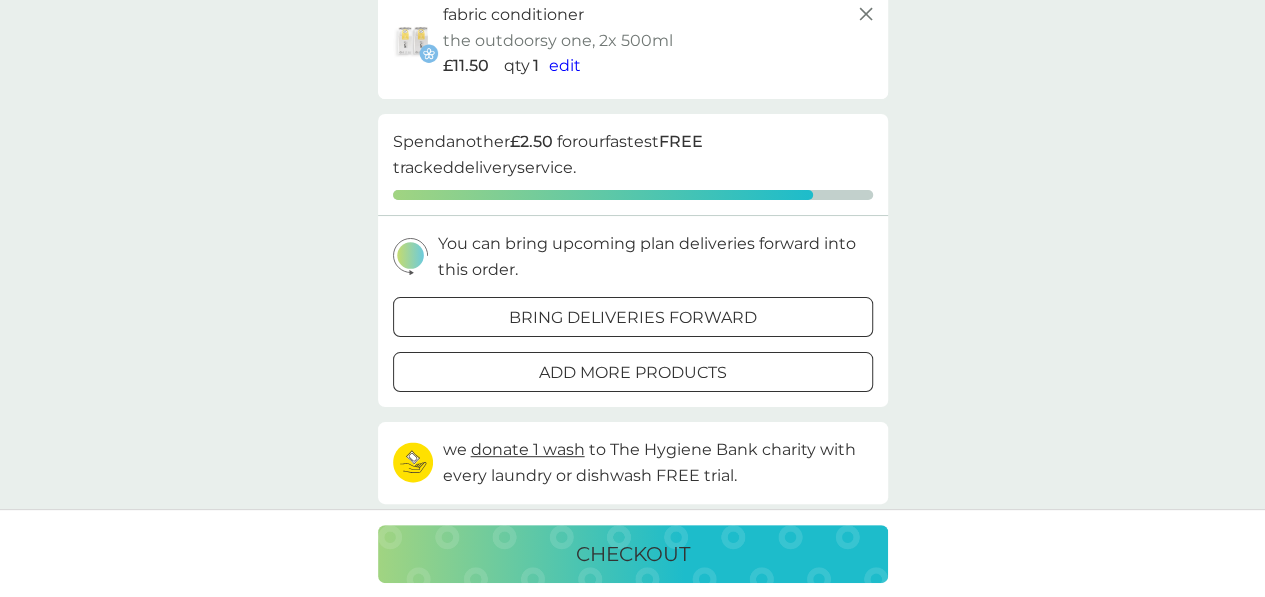 click at bounding box center (633, 373) 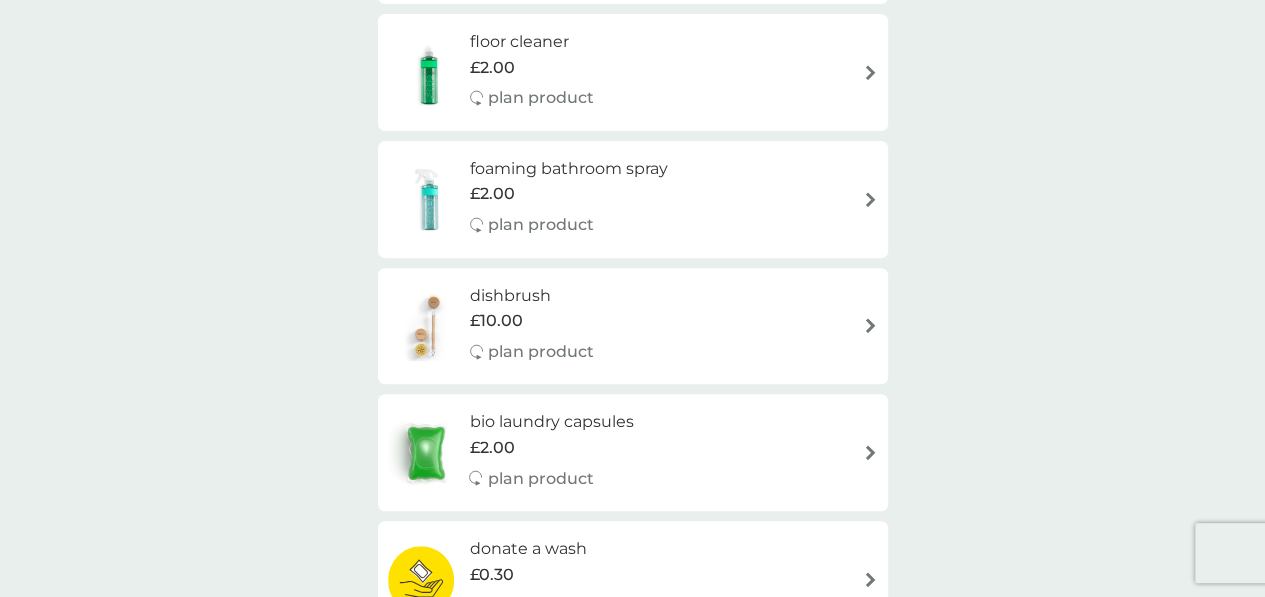 scroll, scrollTop: 0, scrollLeft: 0, axis: both 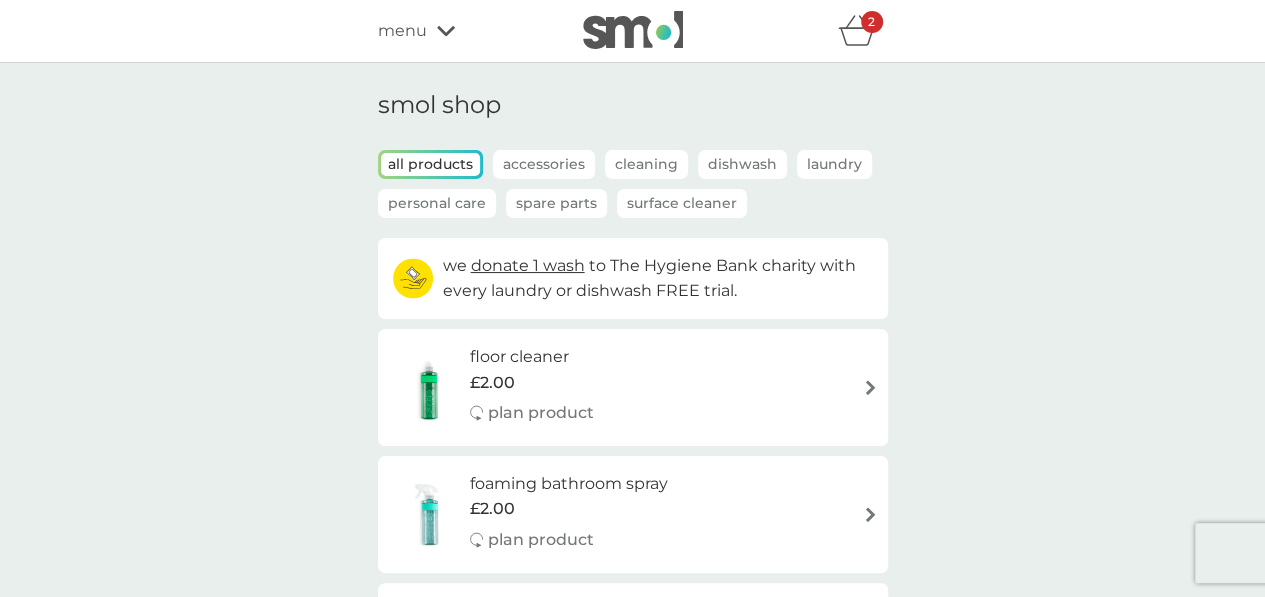 click on "smol shop all products Accessories Cleaning Dishwash Laundry Personal Care Spare Parts Surface Cleaner we   donate 1 wash   to The Hygiene Bank charity with every laundry or dishwash FREE trial. floor cleaner £2.00 plan product foaming bathroom spray £2.00 plan product dishbrush £10.00 plan product bio laundry capsules £2.00 plan product donate a wash £0.30 plan add on dishwasher storage caddy £8.50 fragrance-free laundry capsules £2.00 plan product bio laundry liquid £6.25 £3.00 plan product hand soap £8.50 plan product body bars £8.50 plan product toothbrushes £7.50 plan product cloths £10.50 plan product sponges £6.25 plan product non-bio laundry storage caddy £8.50 non-bio laundry liquid £6.25 £3.00 plan product shampoo bars £8.50 plan product toothpaste £12.50 plan product rubber gloves £5.25 soap magnets £12.50 dishwasher tablets £6.50 you’ve got this plan ADD TO BASKET multi purpose spray £7.00 you’ve got this plan ADD TO BASKET washing up liquid £8.50 you’ve got this plan" at bounding box center [632, 1684] 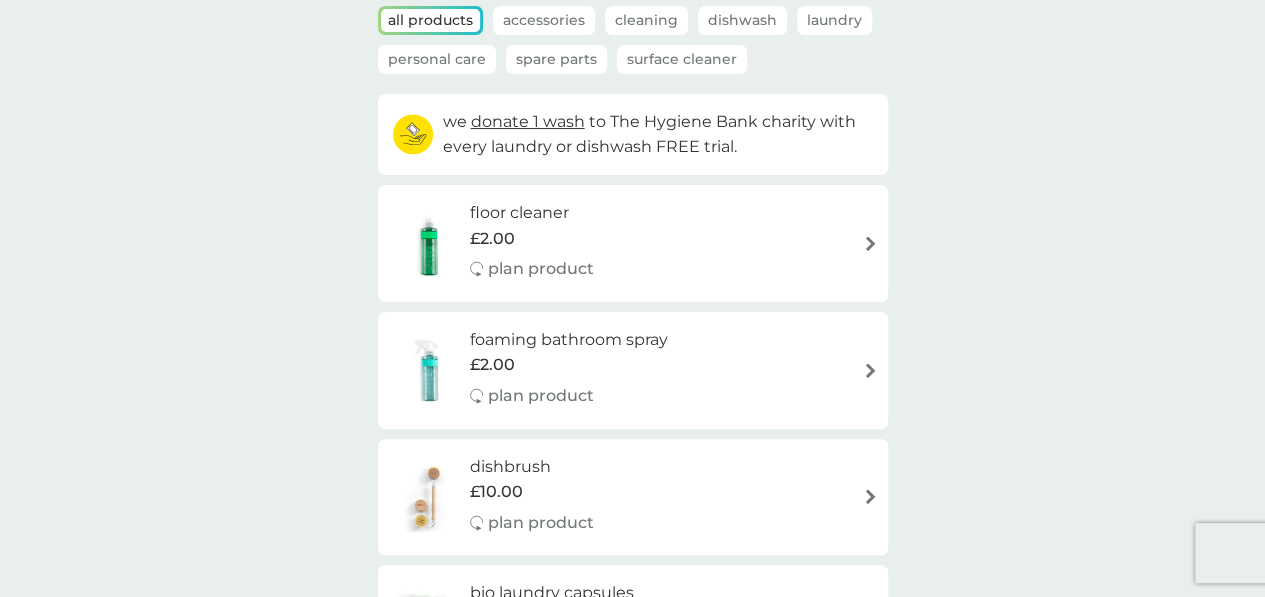 scroll, scrollTop: 0, scrollLeft: 0, axis: both 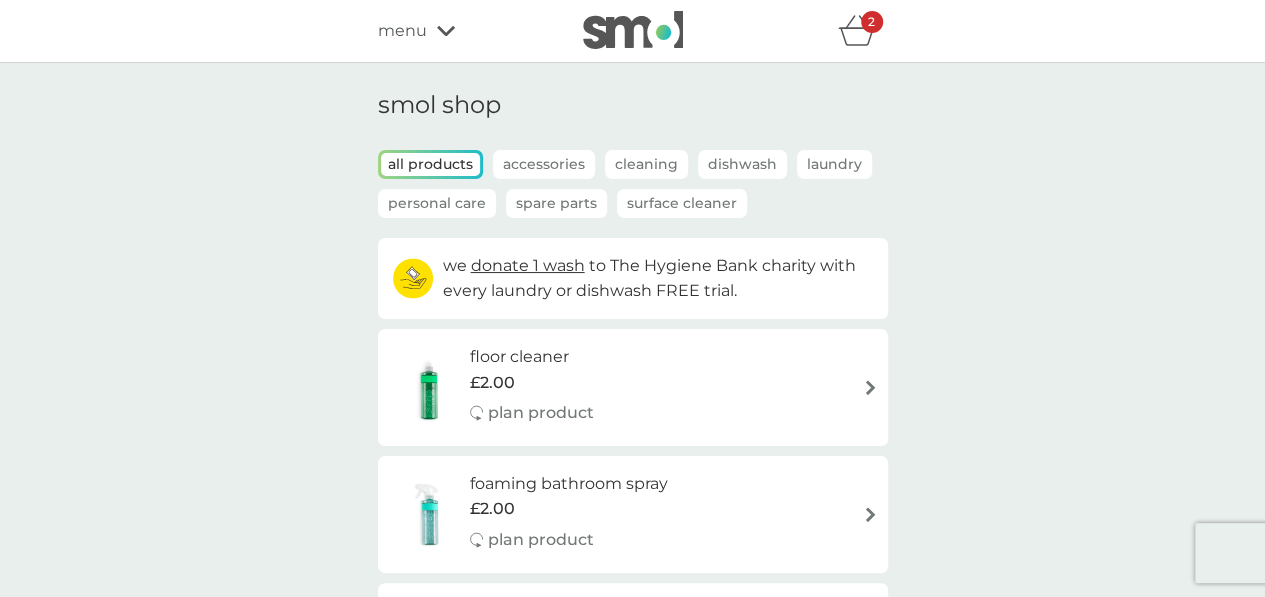 click 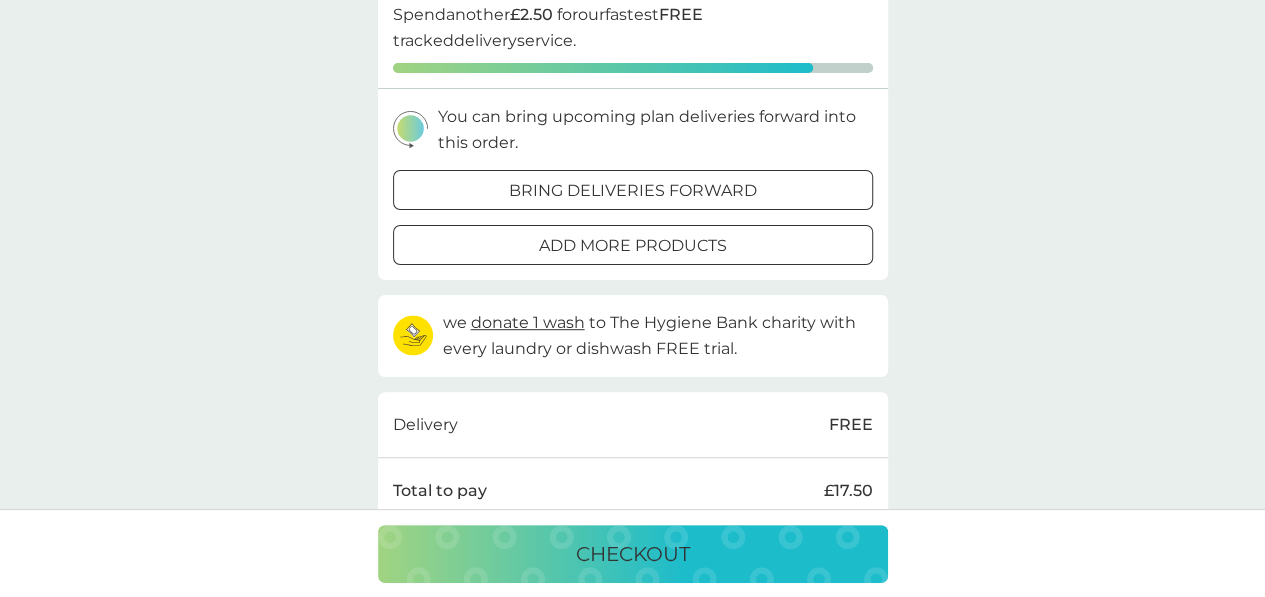 scroll, scrollTop: 0, scrollLeft: 0, axis: both 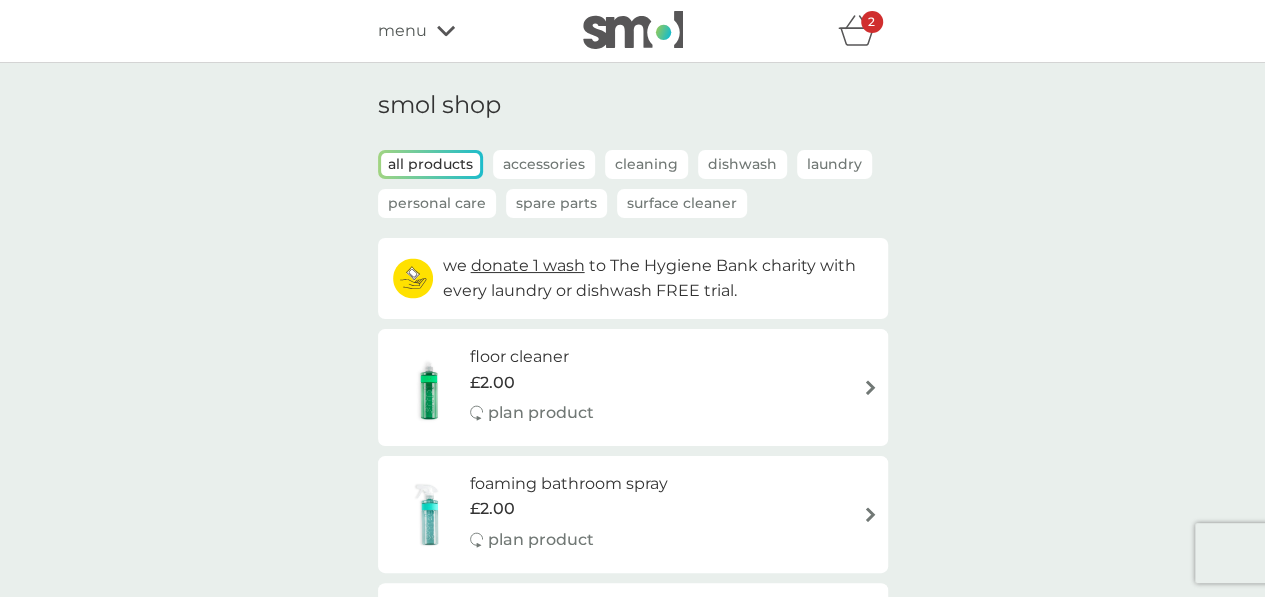 click on "Personal Care" at bounding box center [437, 203] 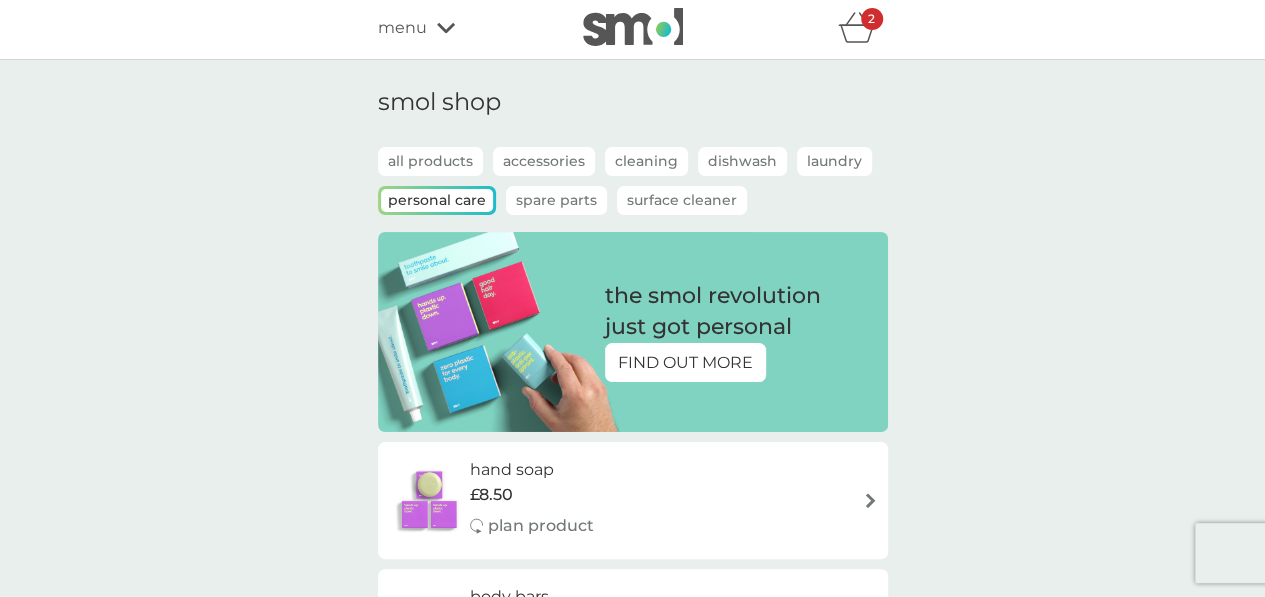 scroll, scrollTop: 0, scrollLeft: 0, axis: both 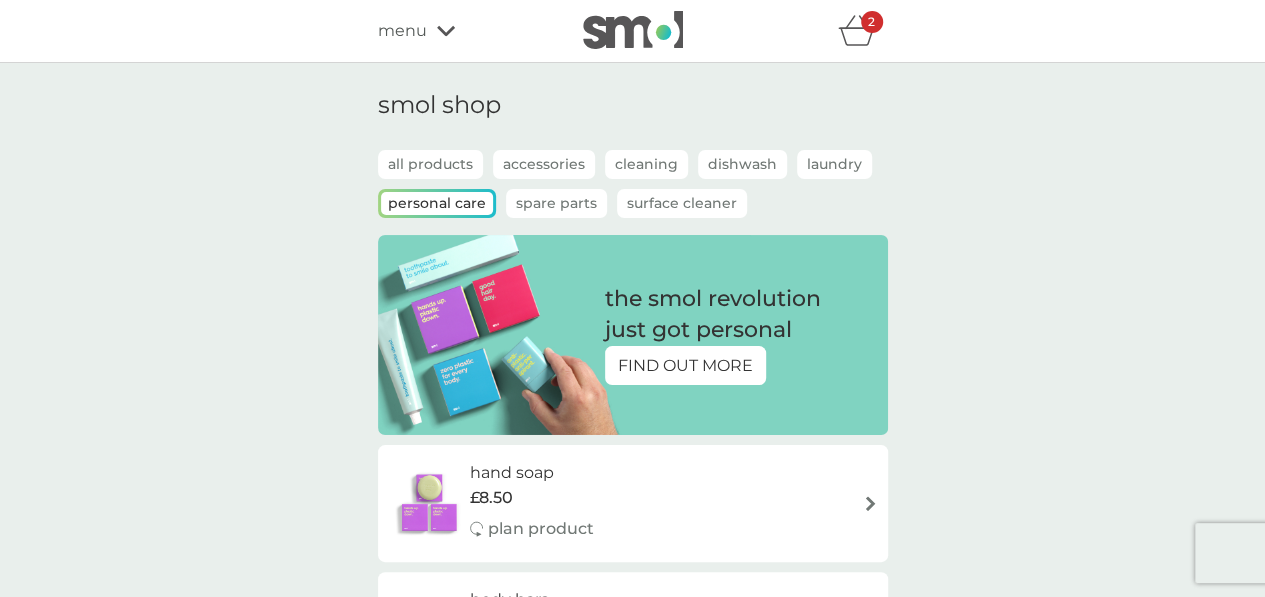 click on "Spare Parts" at bounding box center [556, 203] 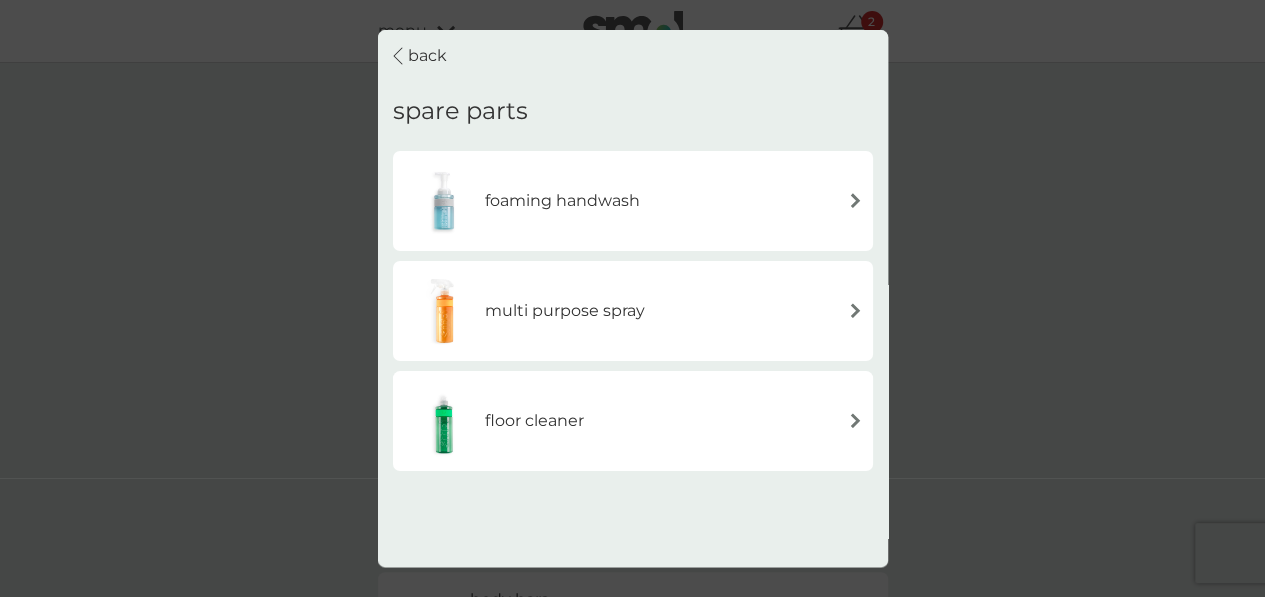 click on "foaming handwash" at bounding box center (562, 201) 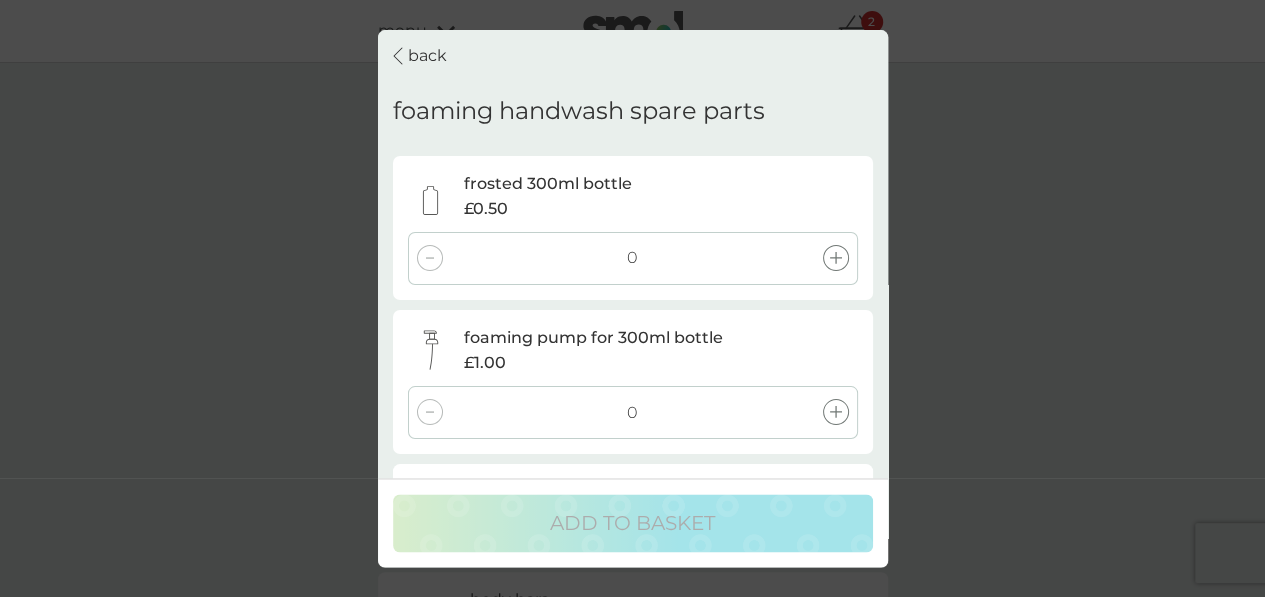 click 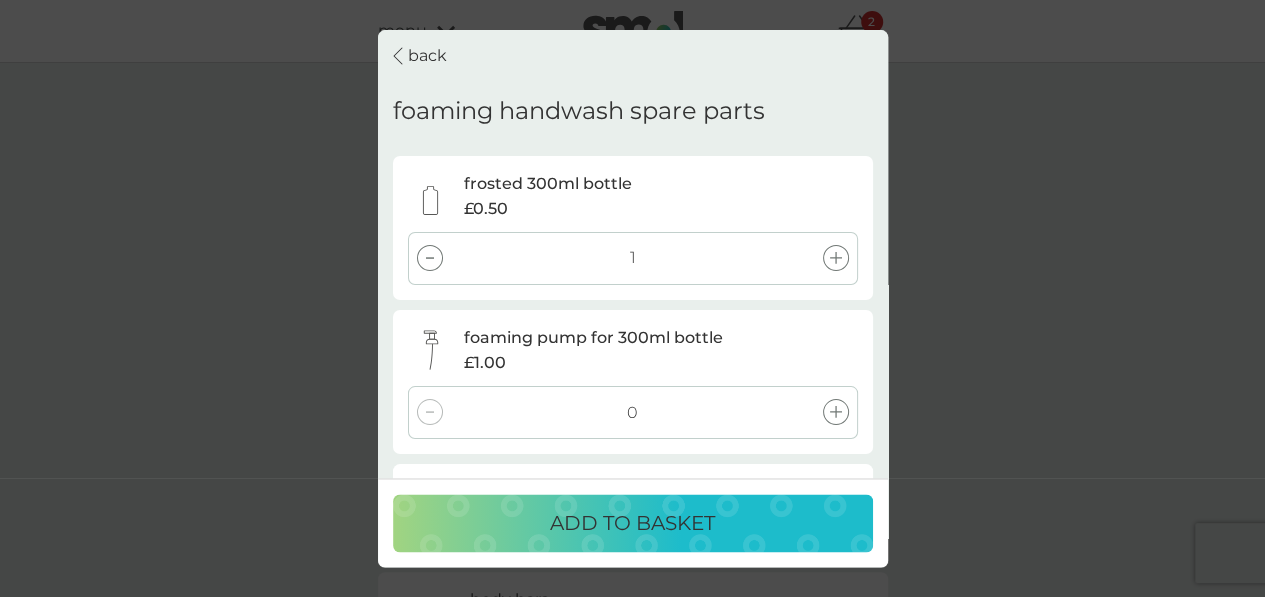 click 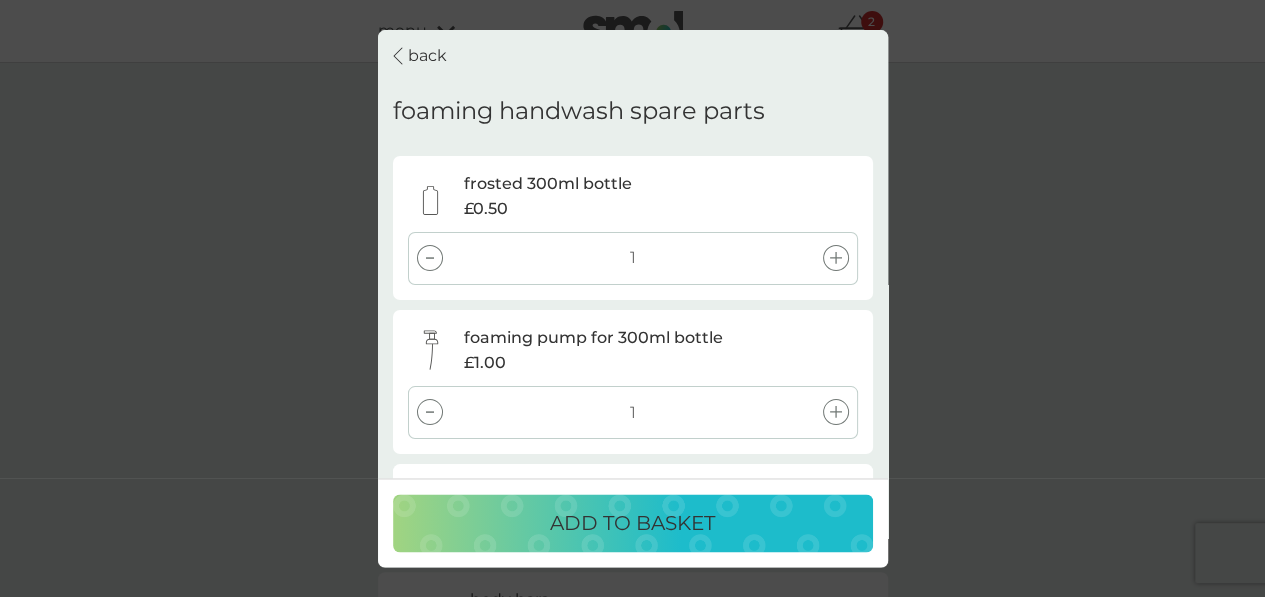 click on "ADD TO BASKET" at bounding box center [632, 523] 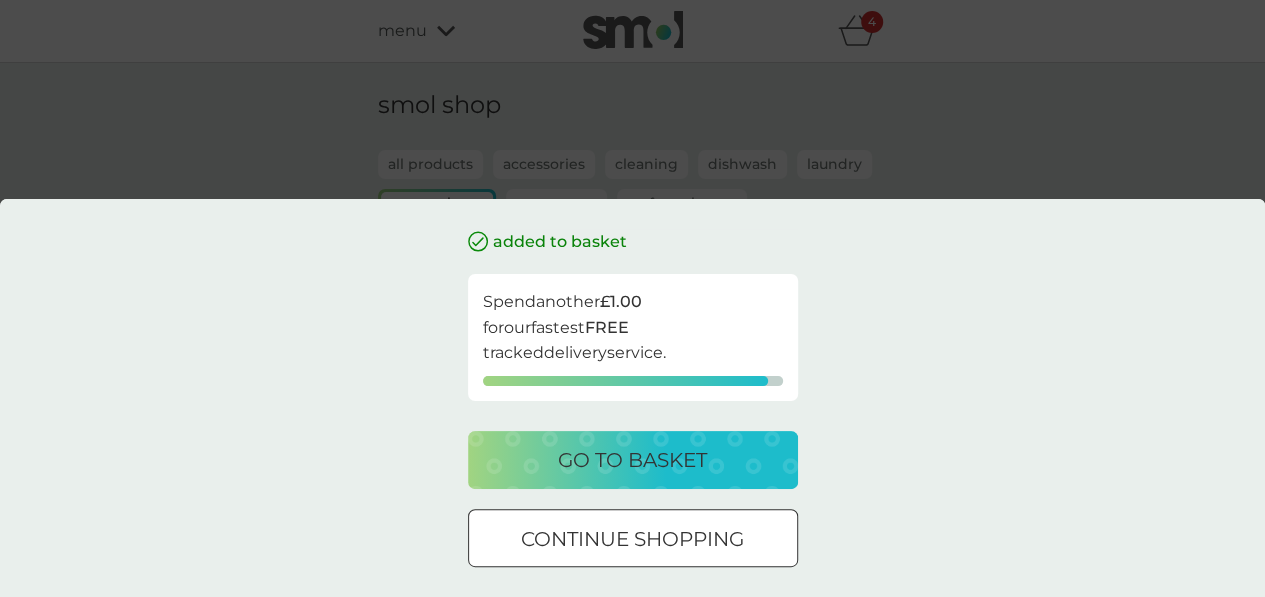 click on "go to basket" at bounding box center (632, 460) 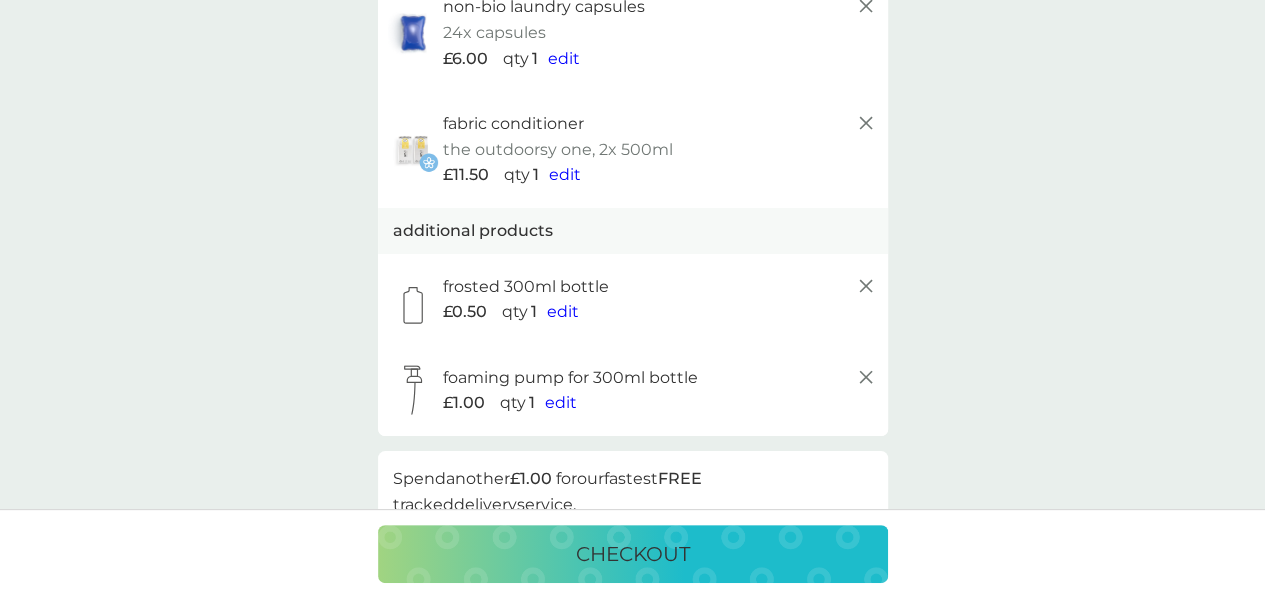 scroll, scrollTop: 213, scrollLeft: 0, axis: vertical 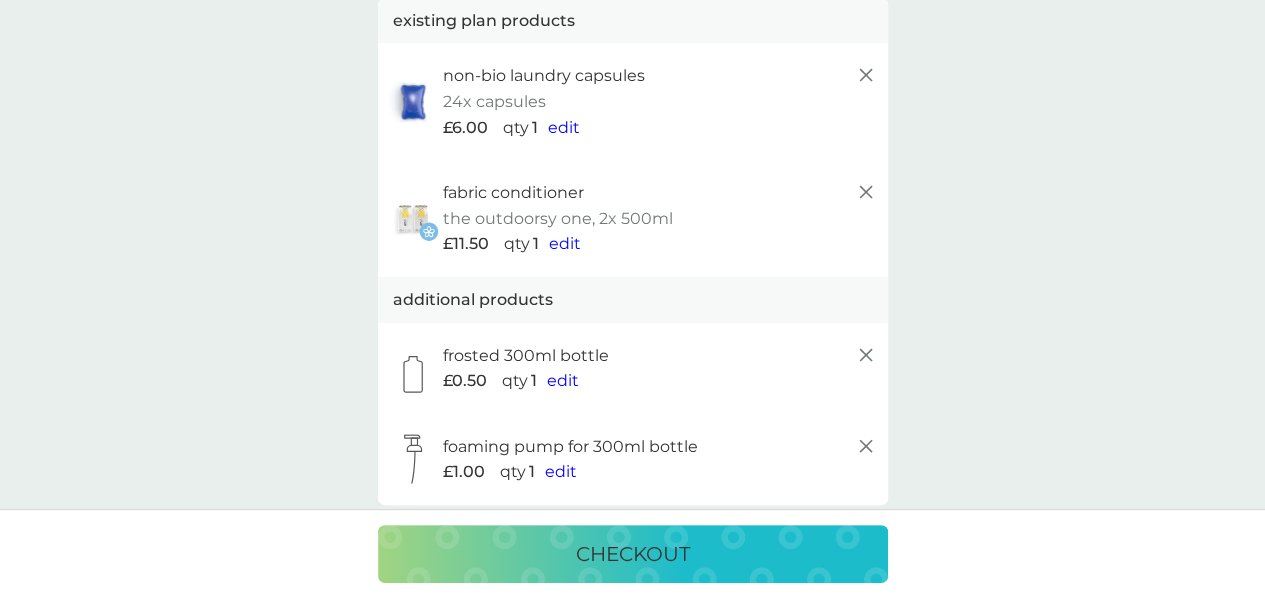 click 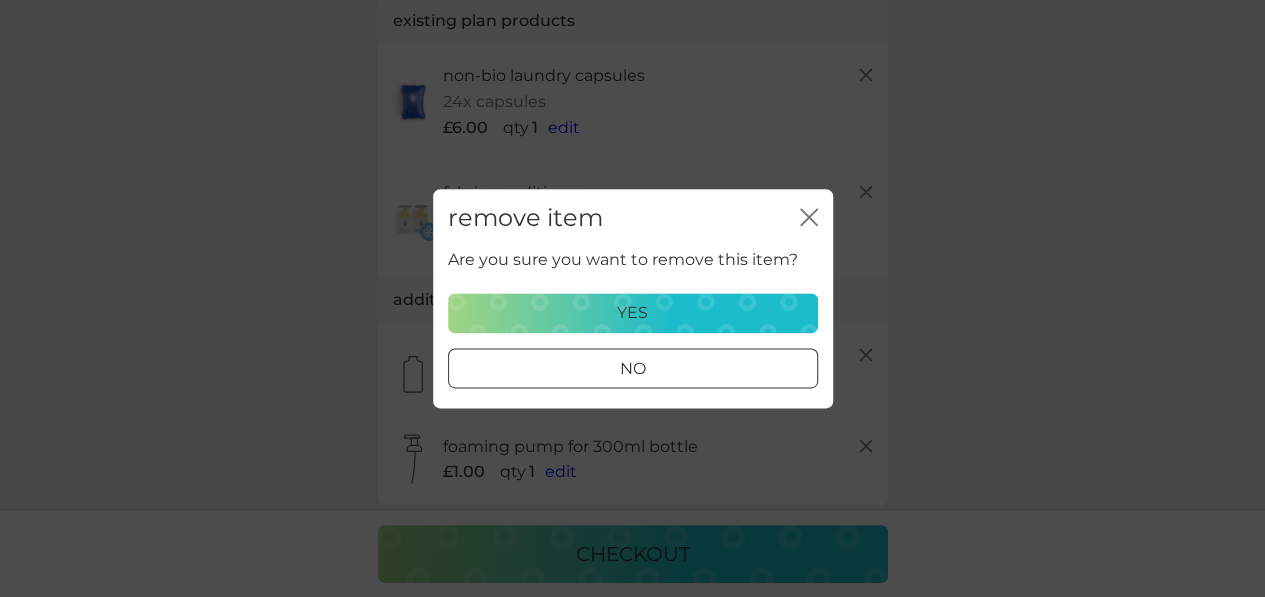 click on "yes" at bounding box center [633, 313] 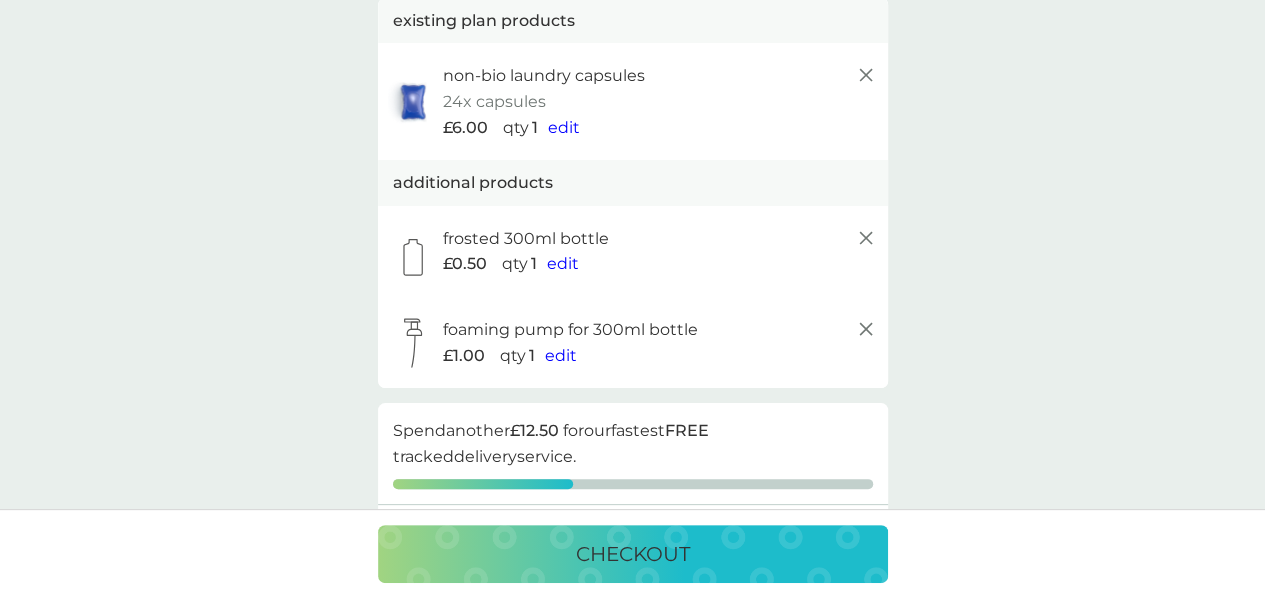 click on "edit" at bounding box center [564, 127] 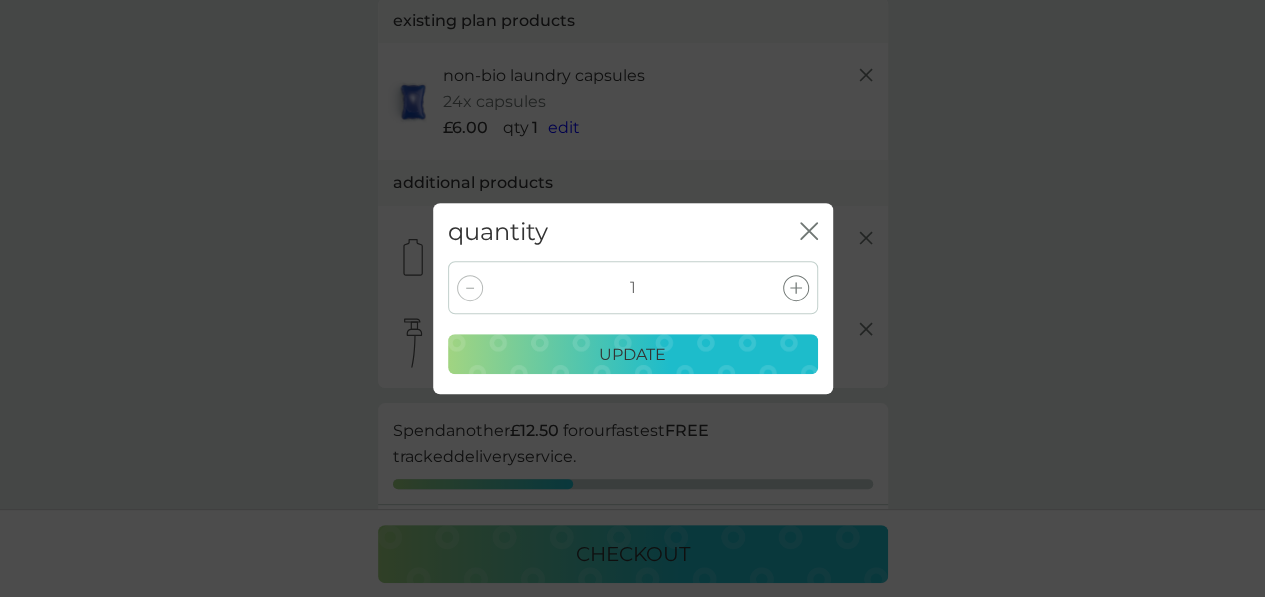 click 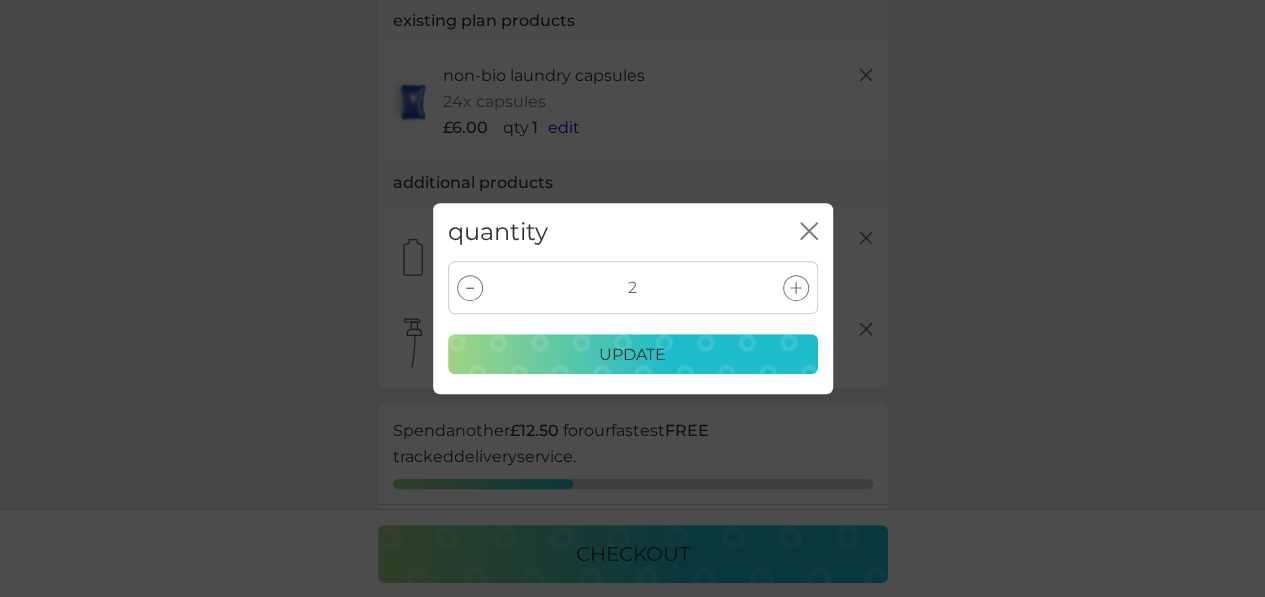 click 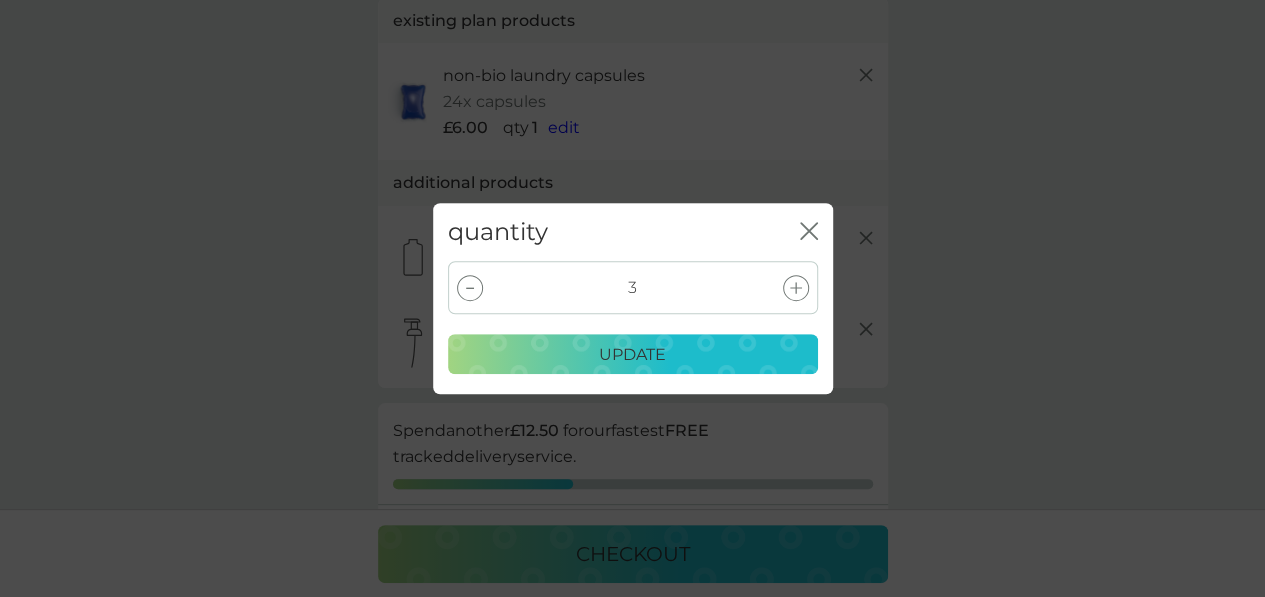 click on "update" at bounding box center (632, 355) 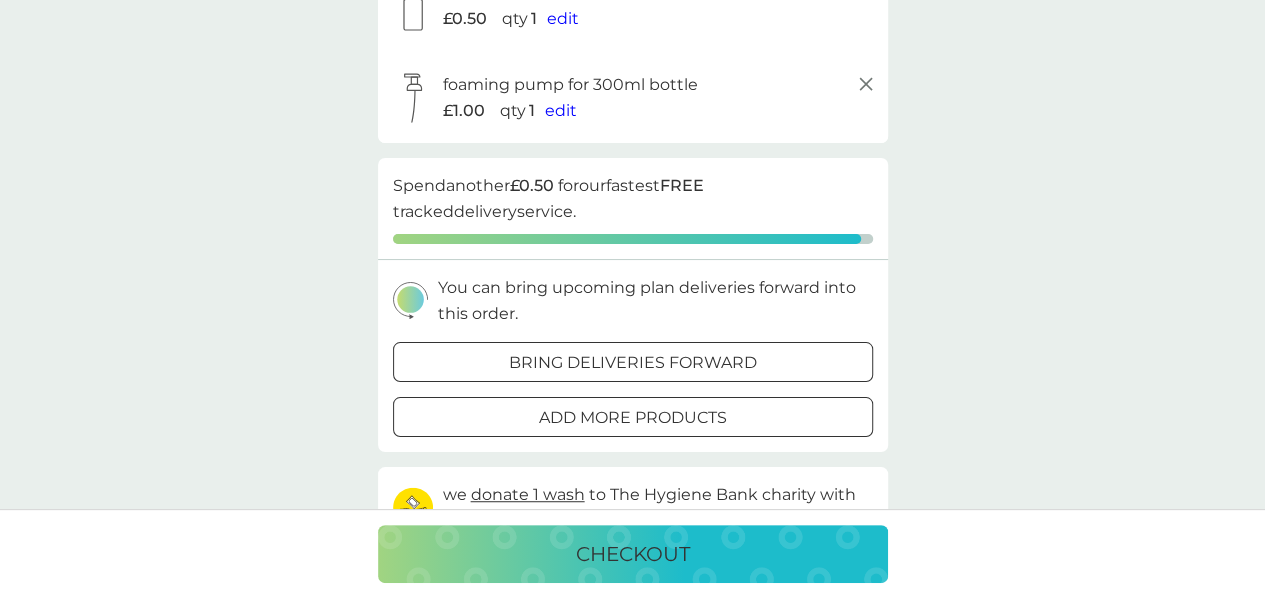 scroll, scrollTop: 390, scrollLeft: 0, axis: vertical 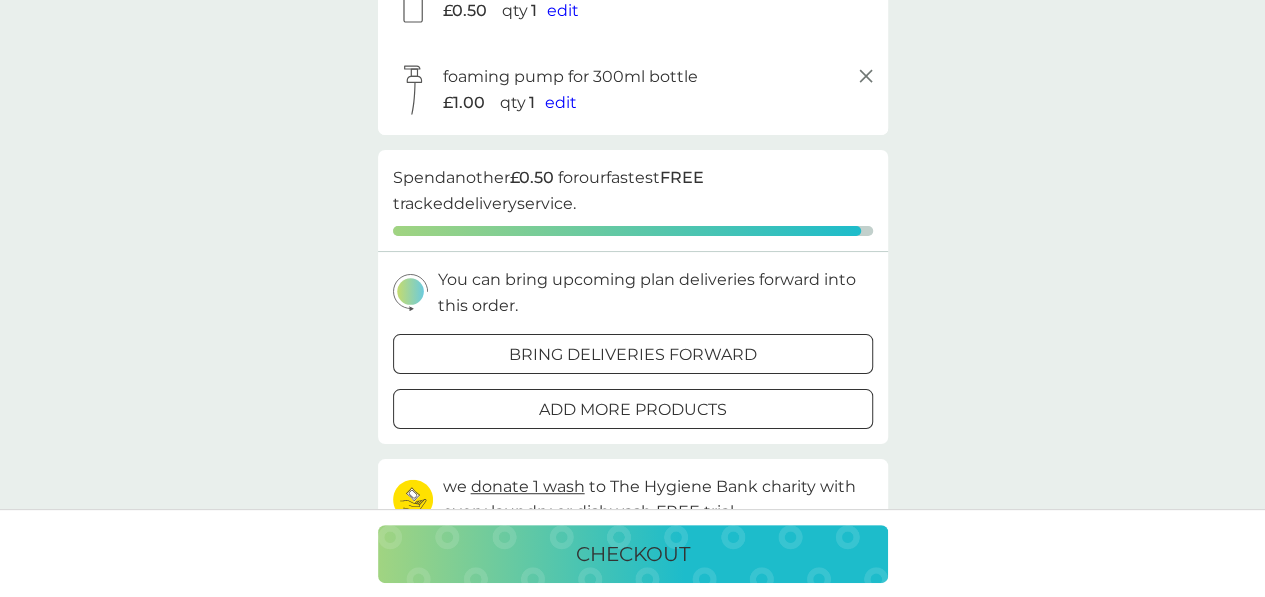 click at bounding box center (633, 354) 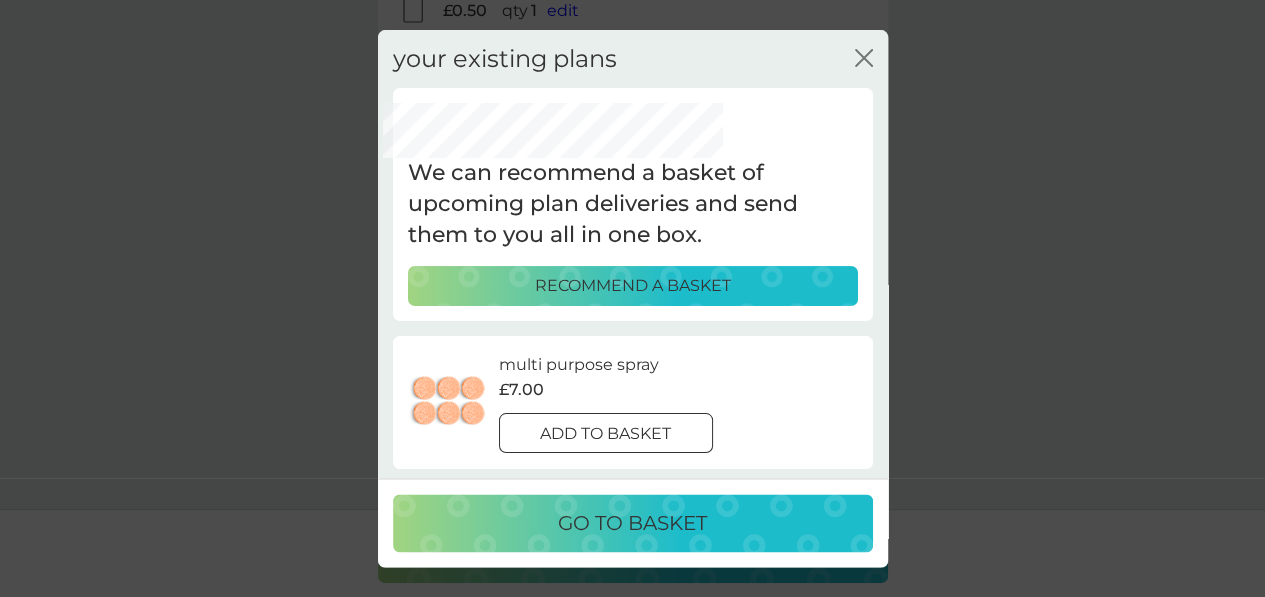 click on "go to basket" at bounding box center (632, 523) 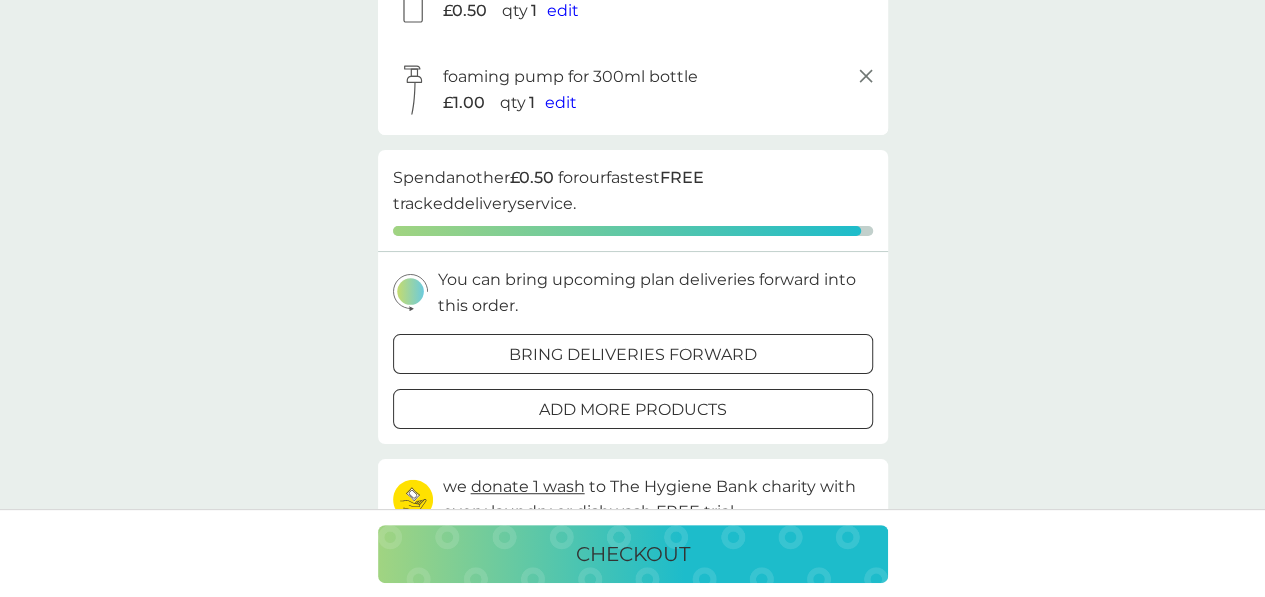 click on "checkout" at bounding box center (633, 554) 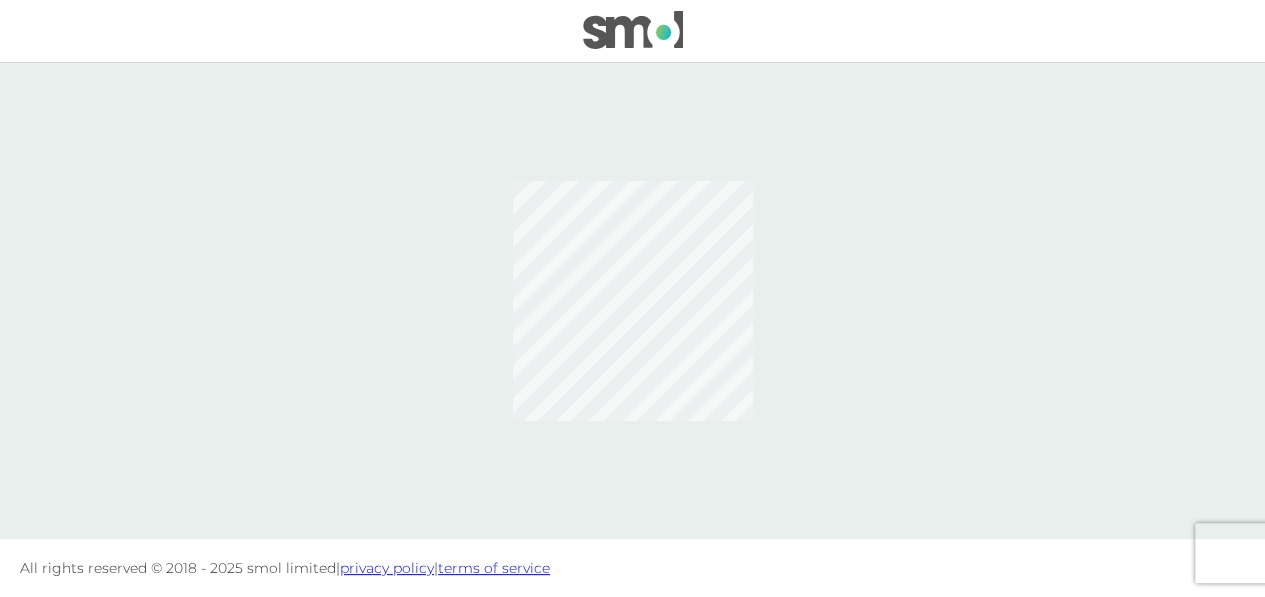 scroll, scrollTop: 0, scrollLeft: 0, axis: both 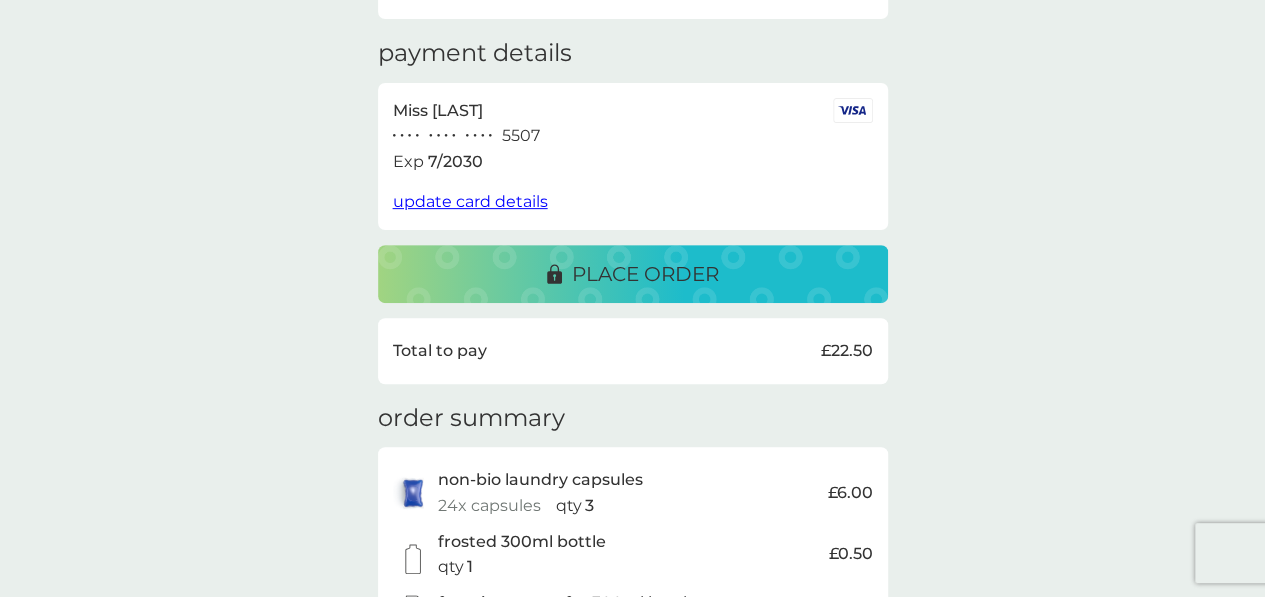 click on "place order" at bounding box center (645, 274) 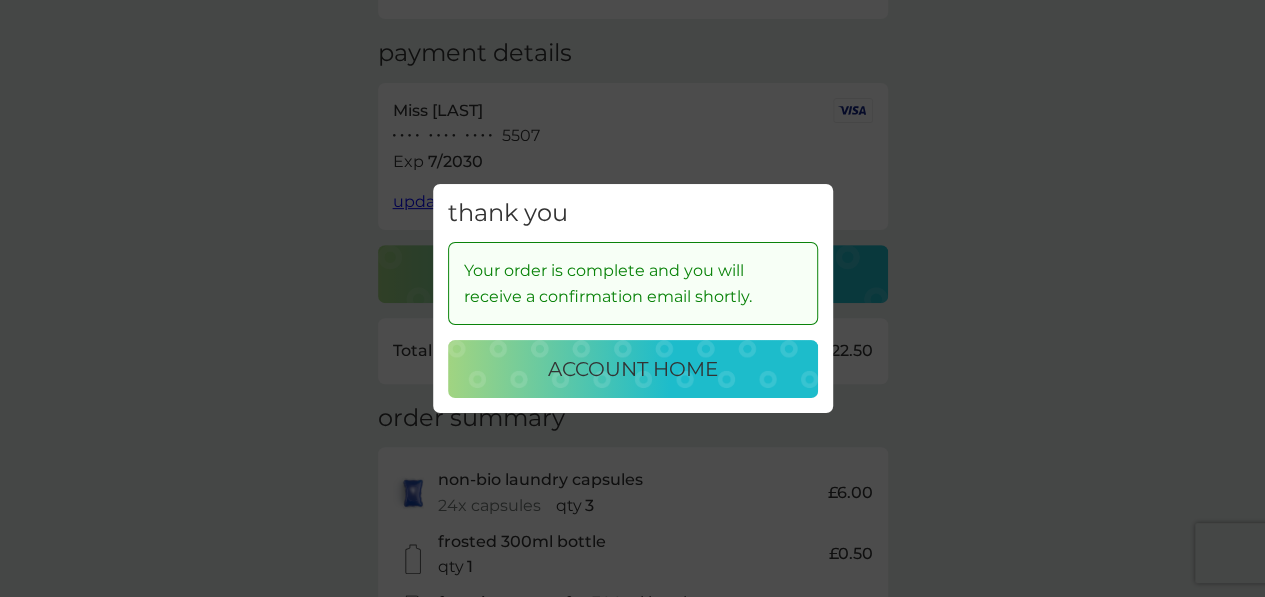 click on "account home" at bounding box center (633, 369) 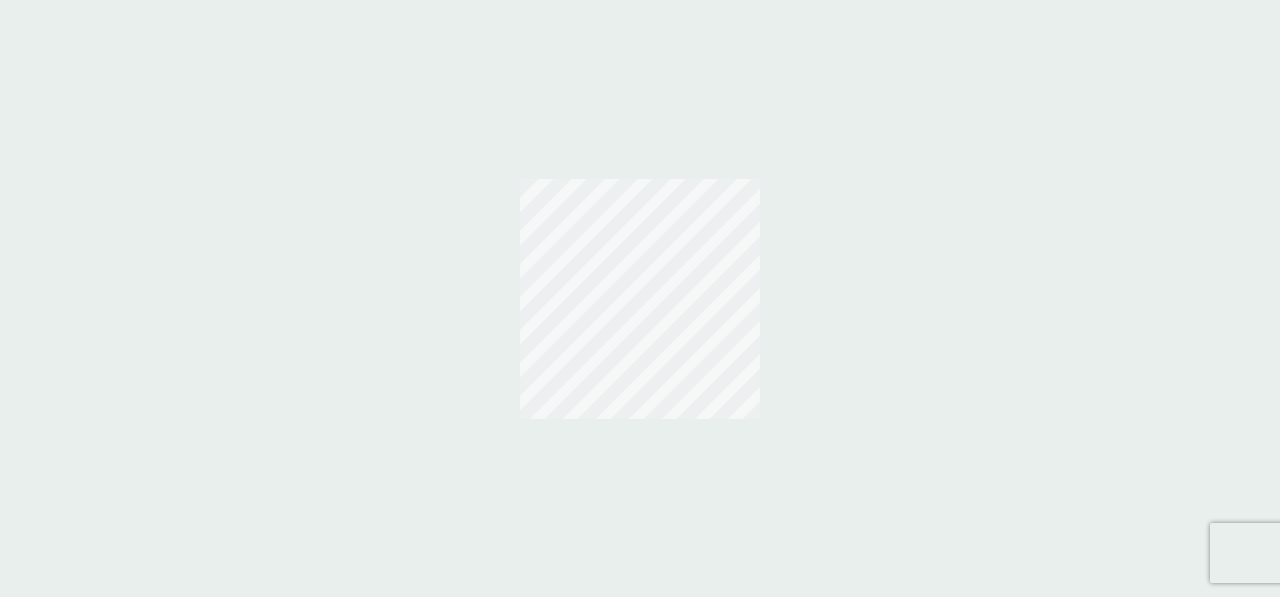 scroll, scrollTop: 0, scrollLeft: 0, axis: both 